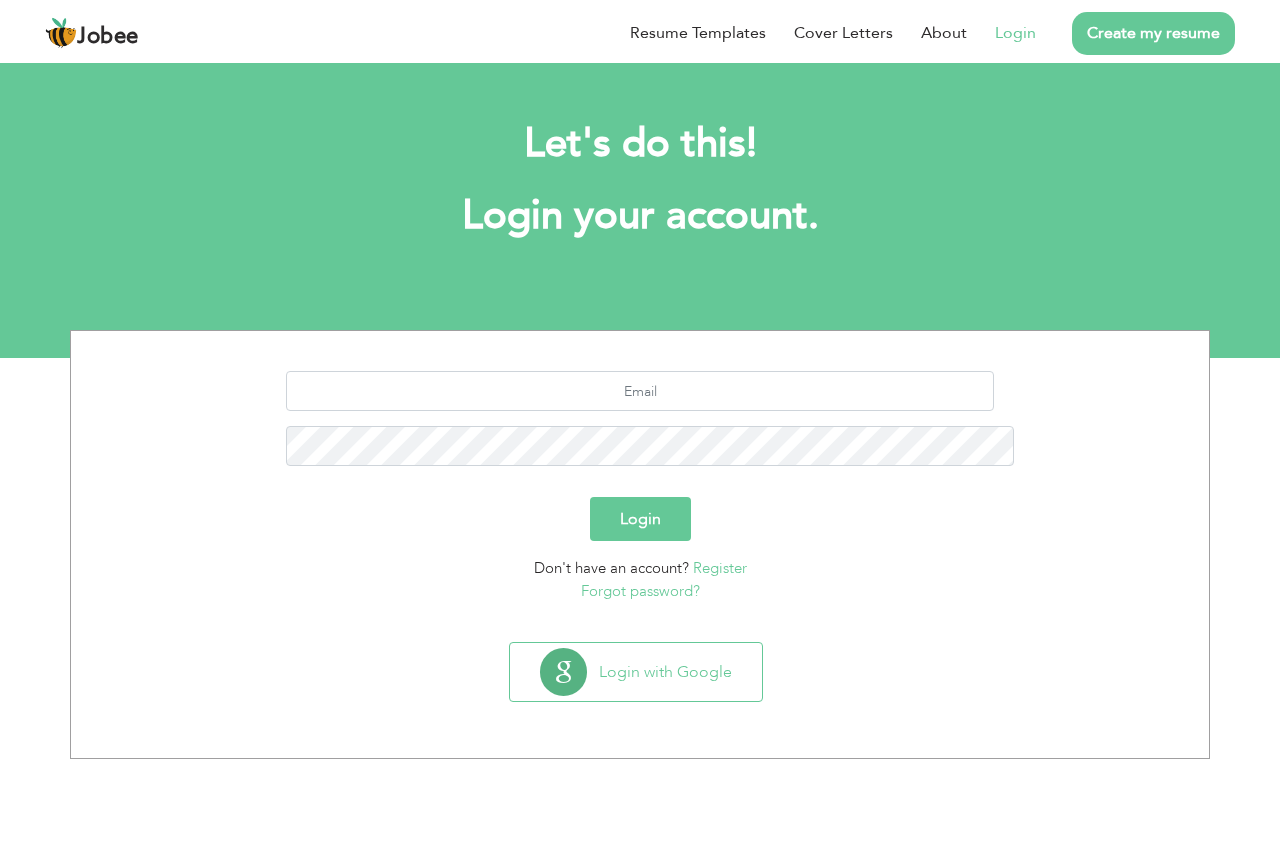 scroll, scrollTop: 0, scrollLeft: 0, axis: both 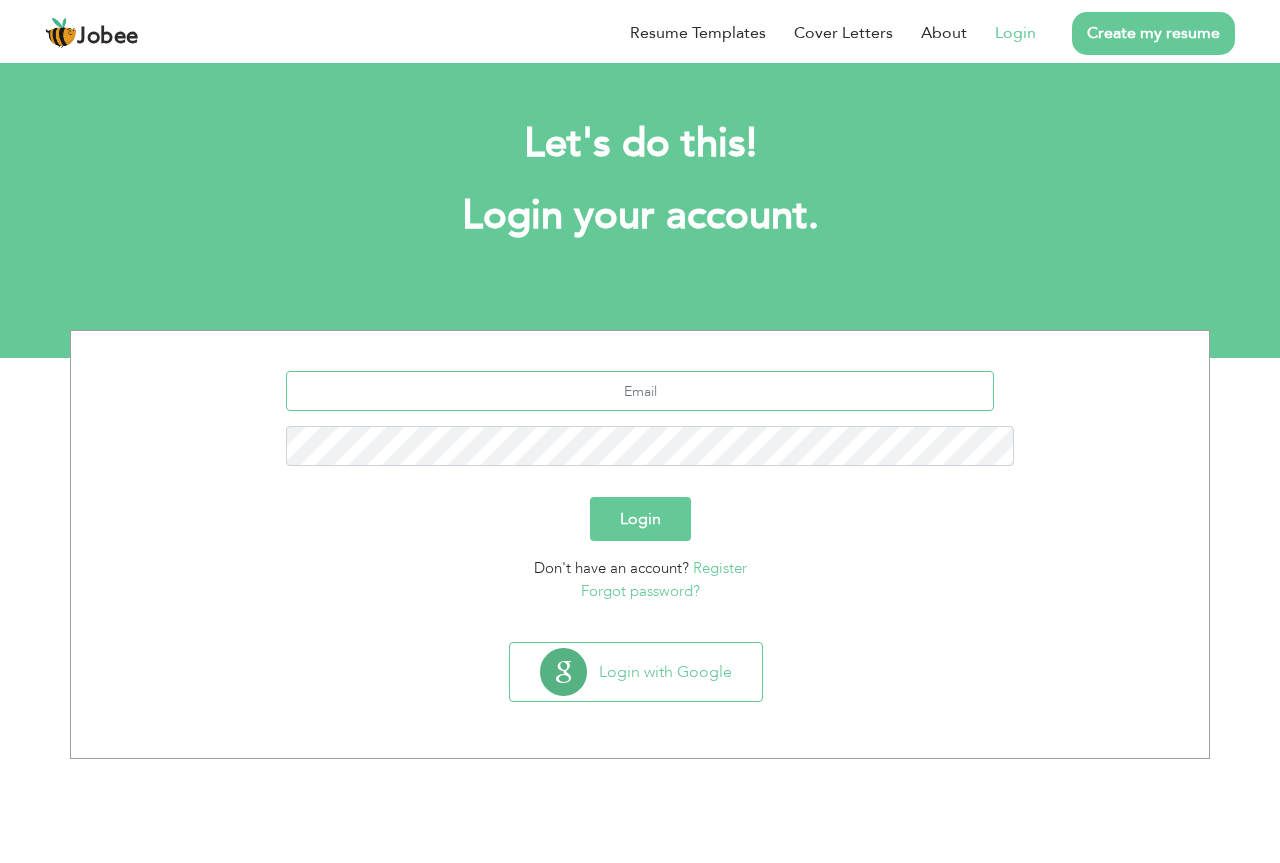 click at bounding box center [640, 391] 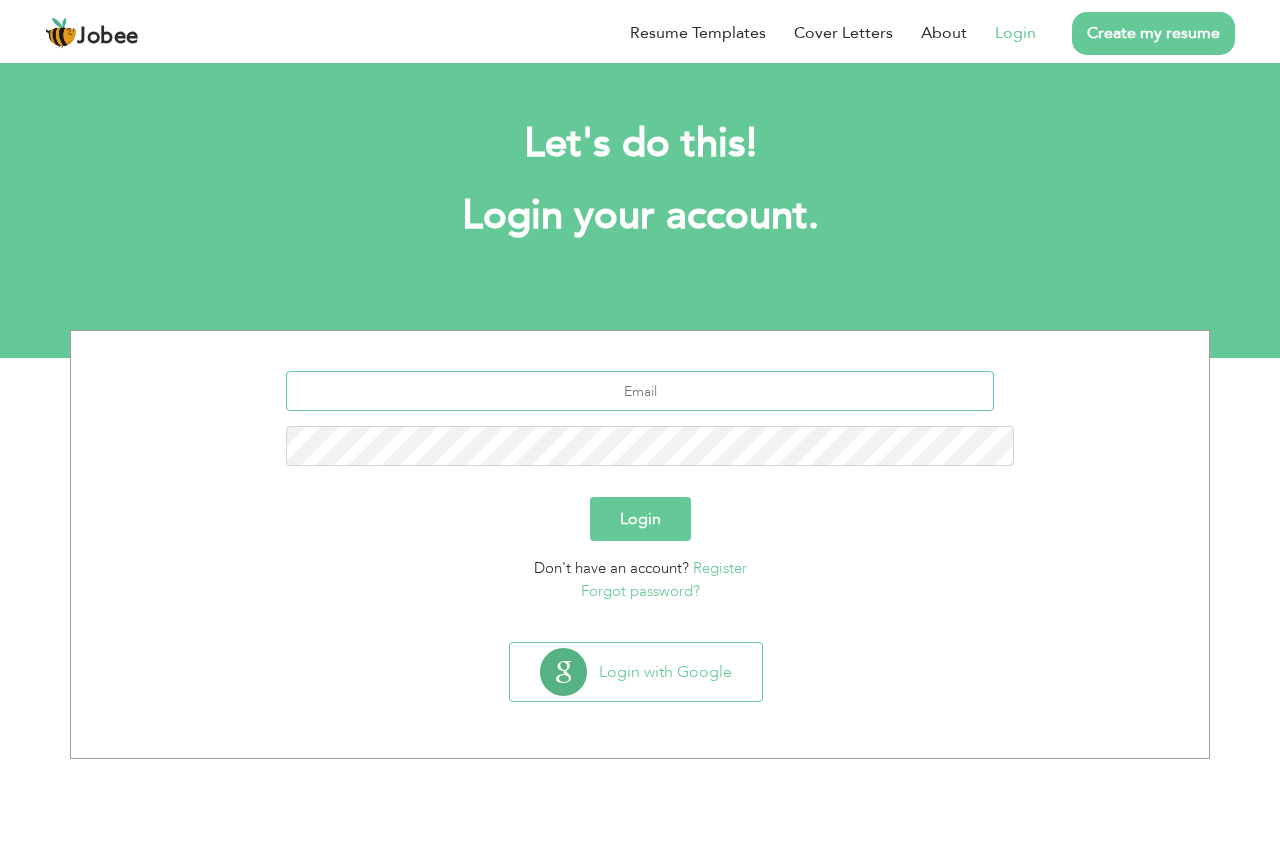 type on "muhammadwaris57@yahoo.com" 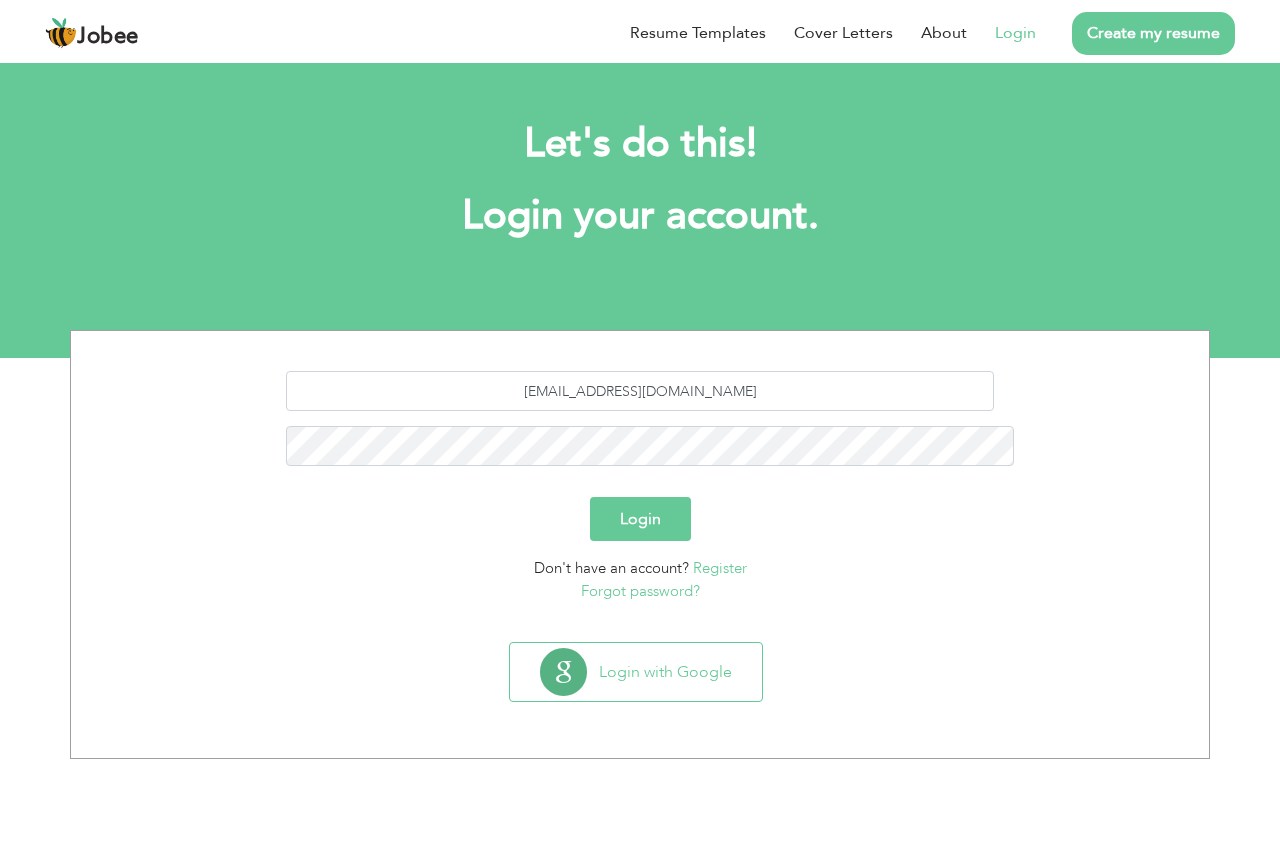 click on "Login" at bounding box center (640, 519) 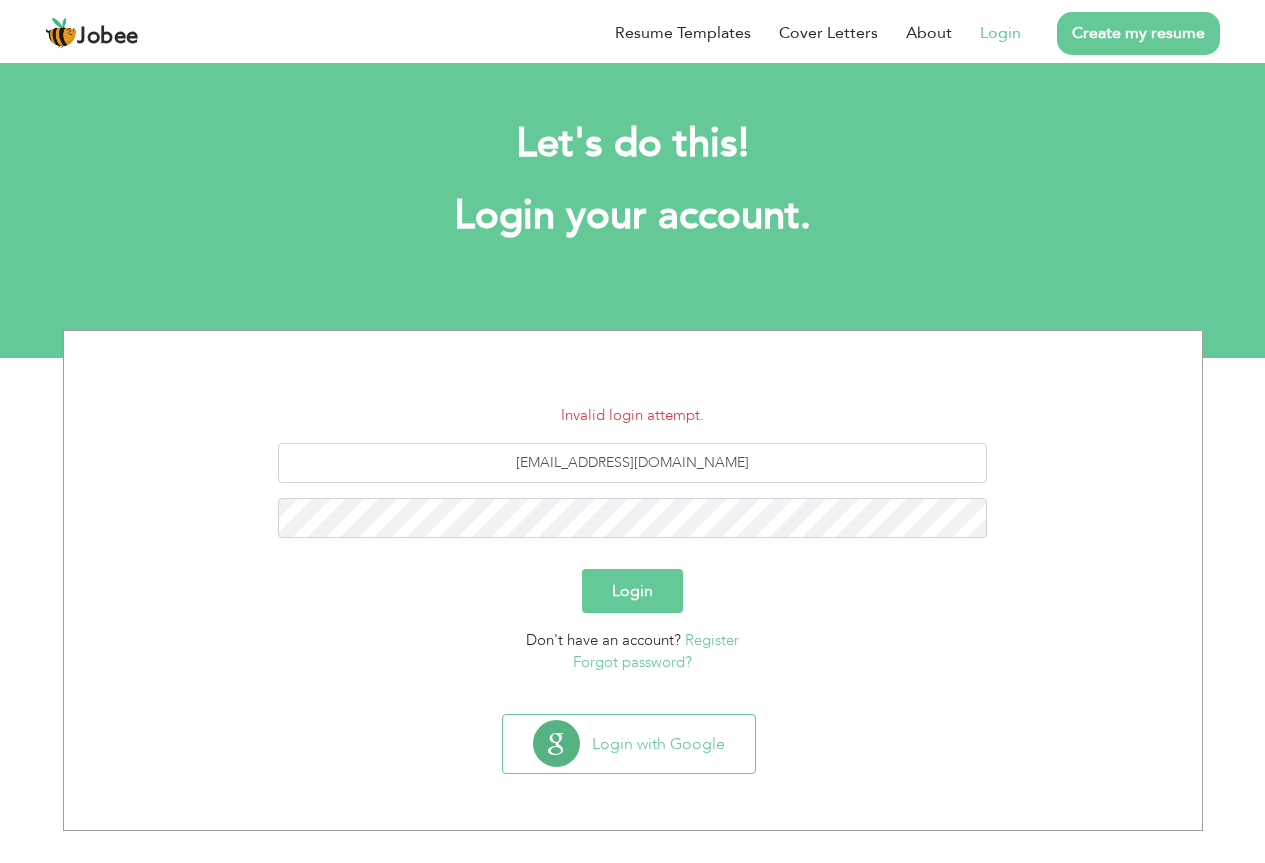 scroll, scrollTop: 0, scrollLeft: 0, axis: both 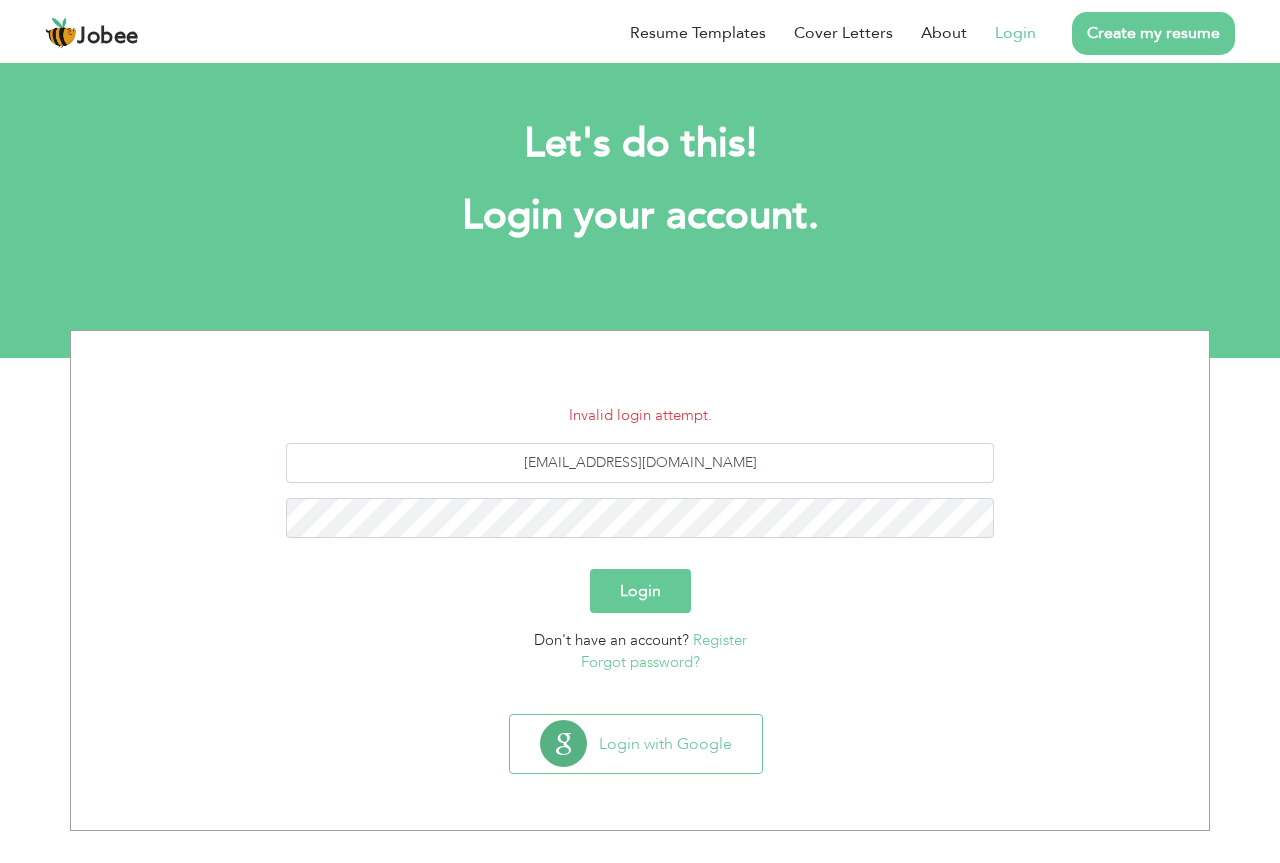 click on "Login" at bounding box center [640, 591] 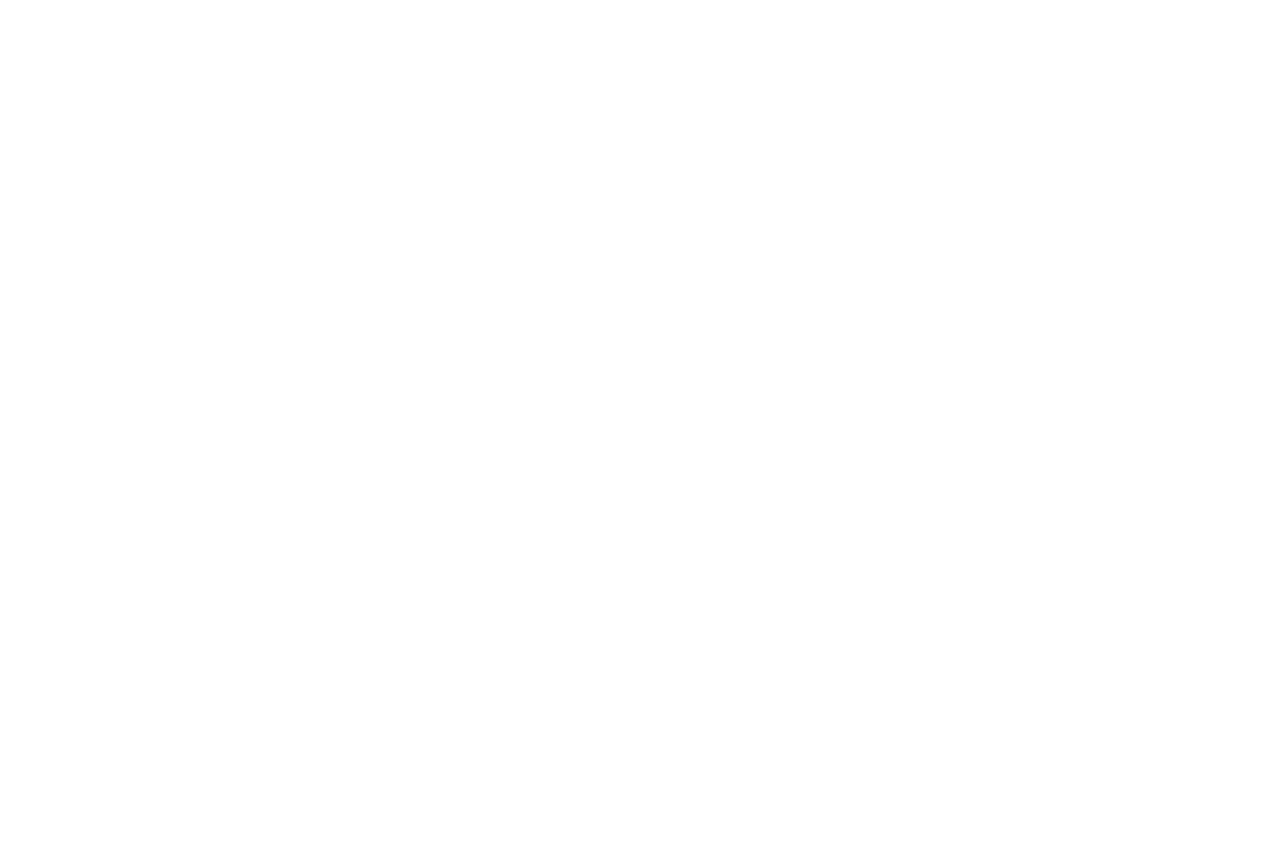 scroll, scrollTop: 0, scrollLeft: 0, axis: both 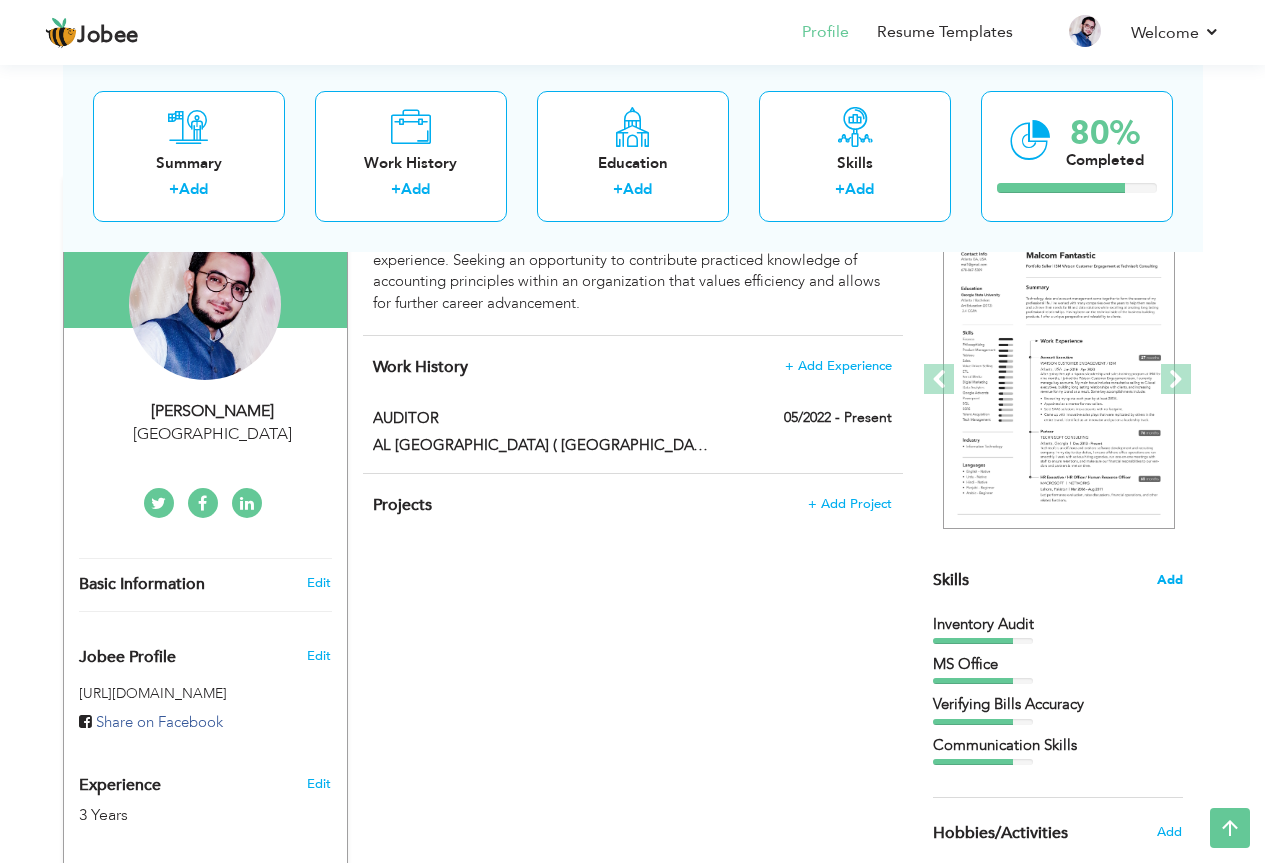 click on "Add" at bounding box center (1170, 580) 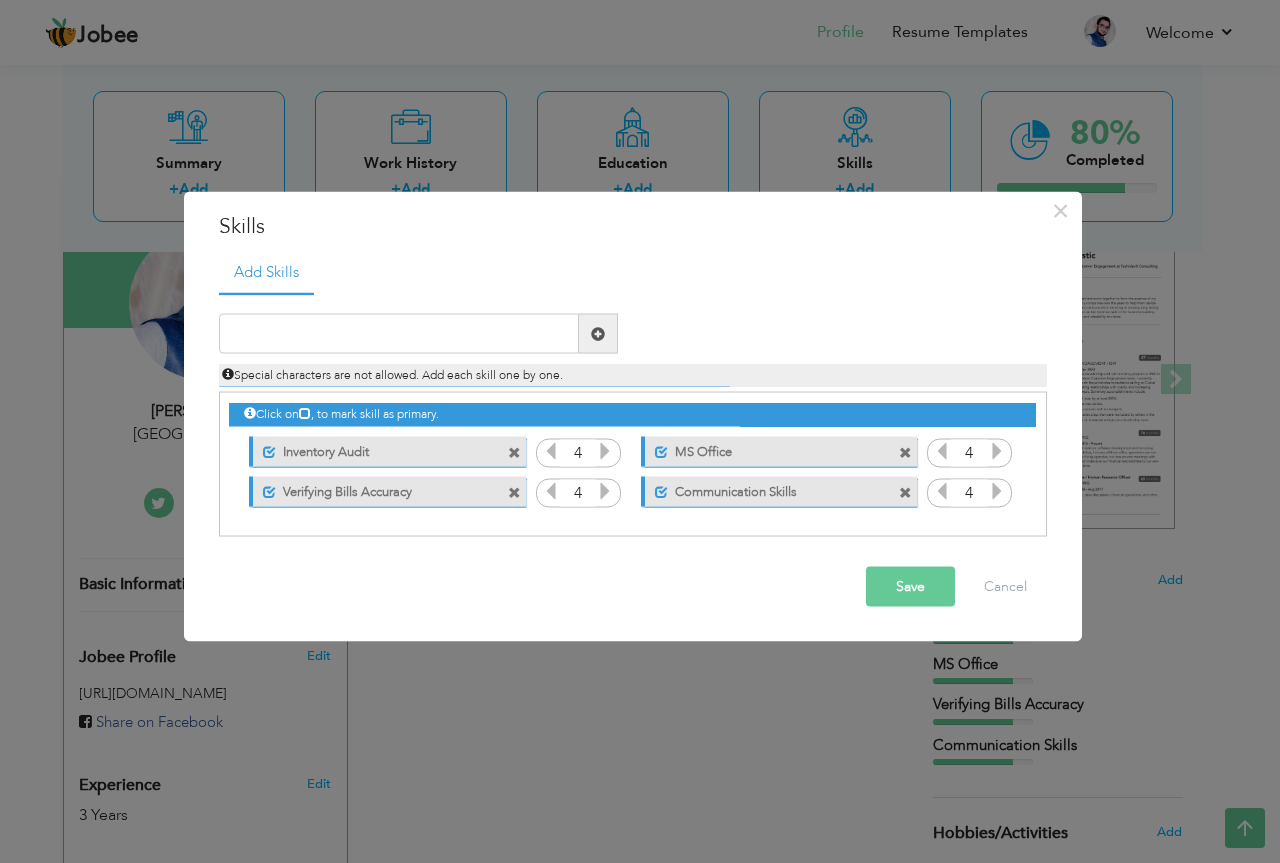 click at bounding box center (514, 452) 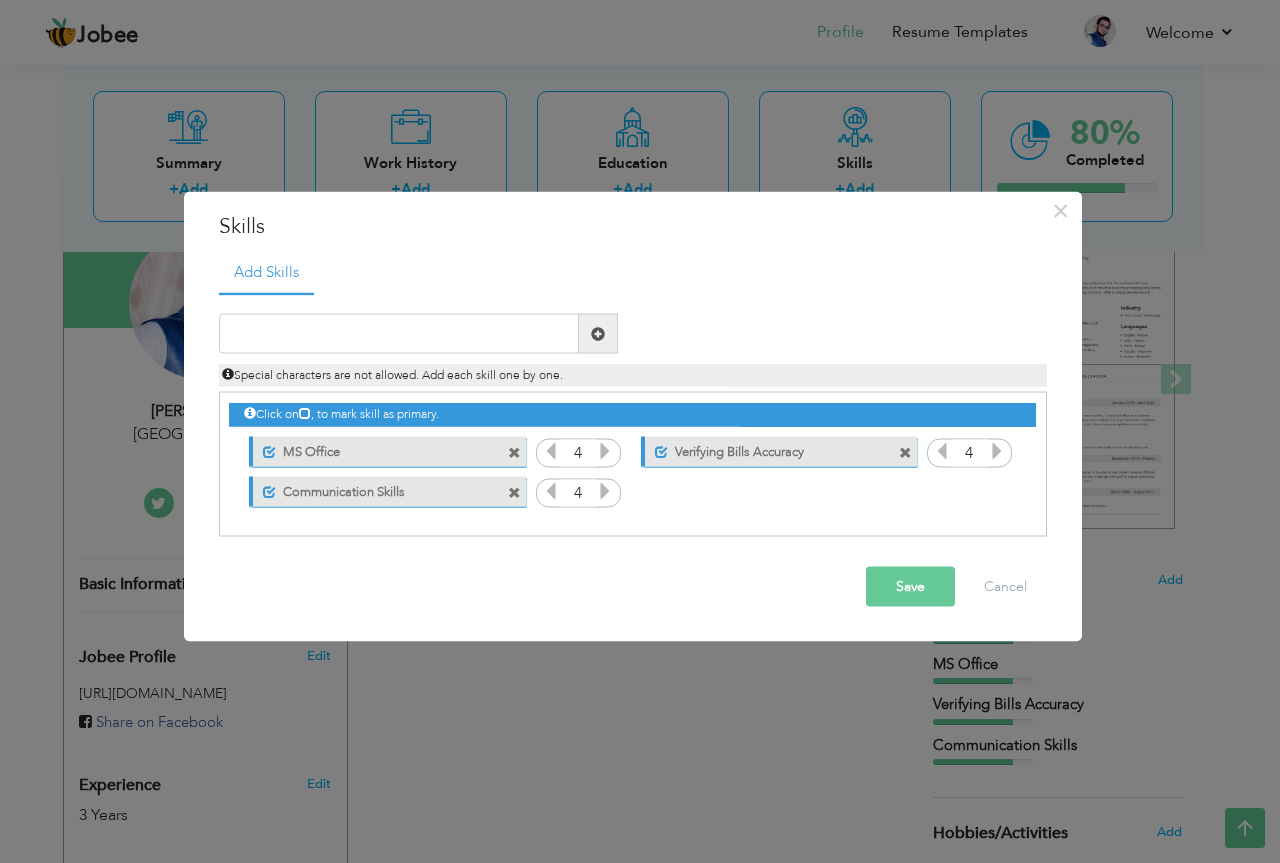 click at bounding box center [905, 452] 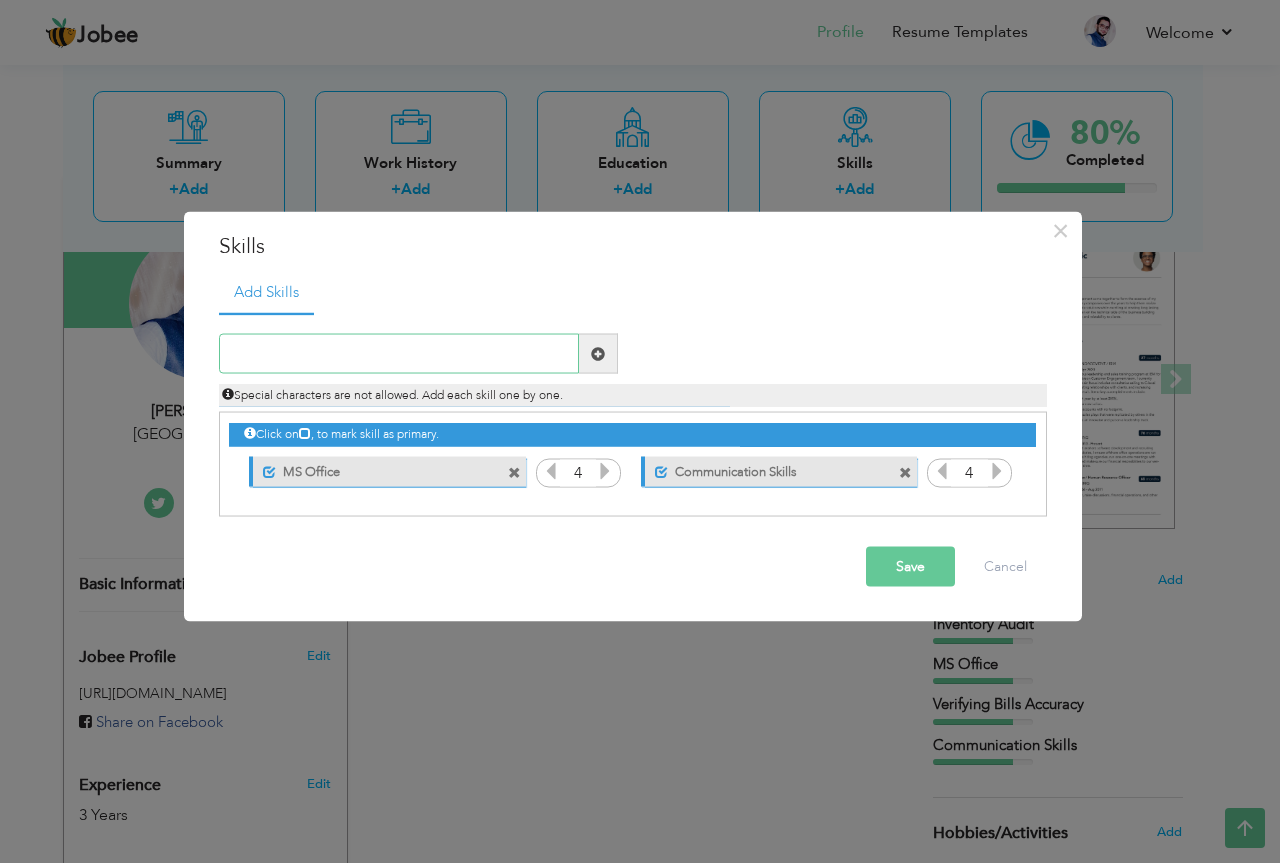 click at bounding box center (399, 354) 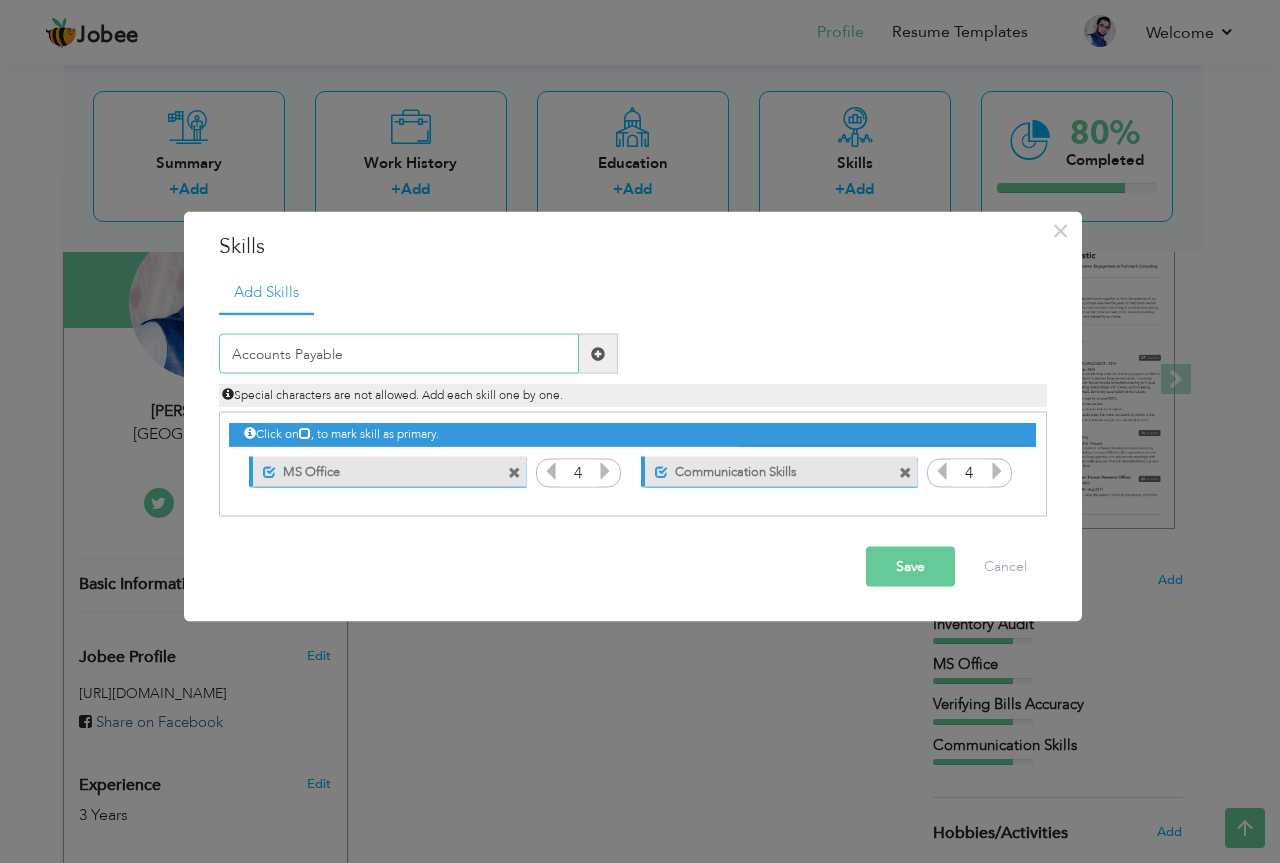 type on "Accounts Payable" 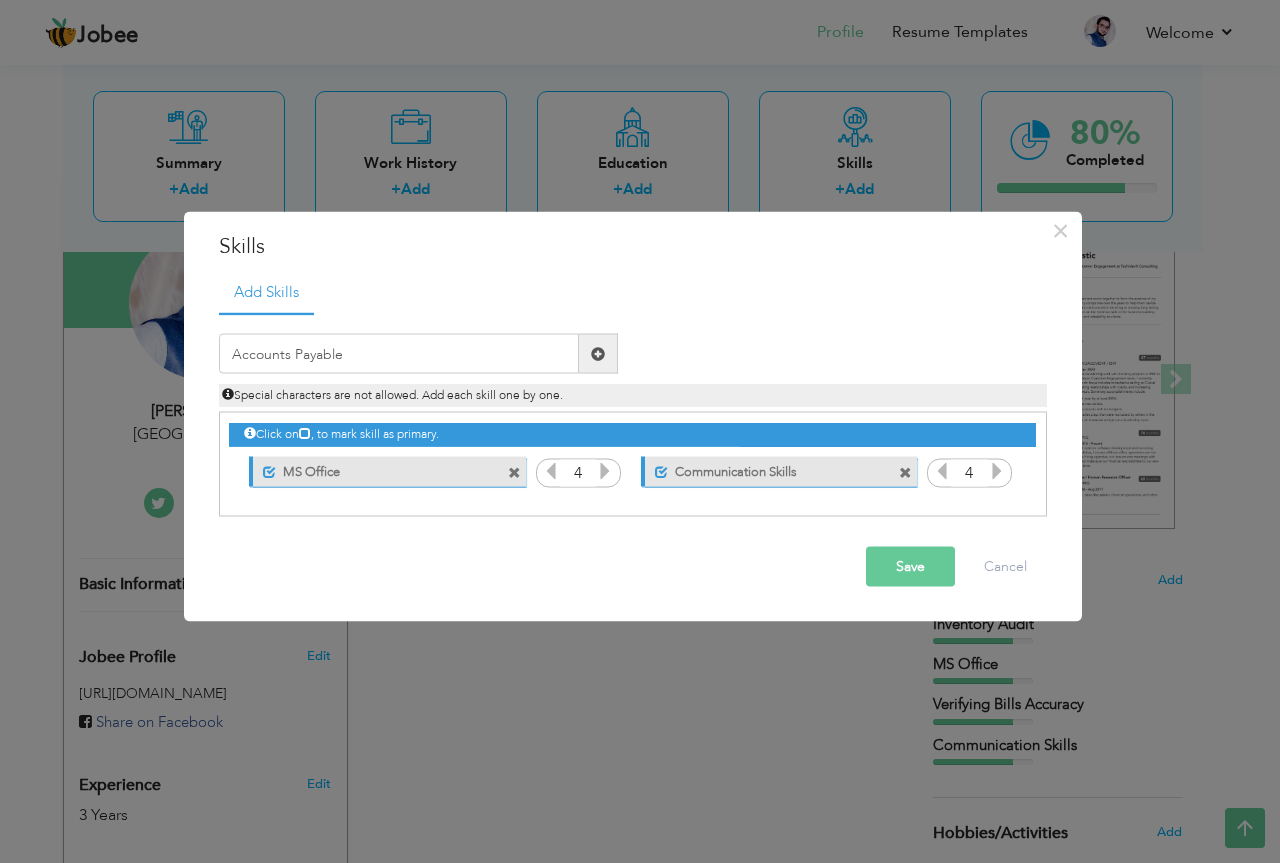click at bounding box center [598, 353] 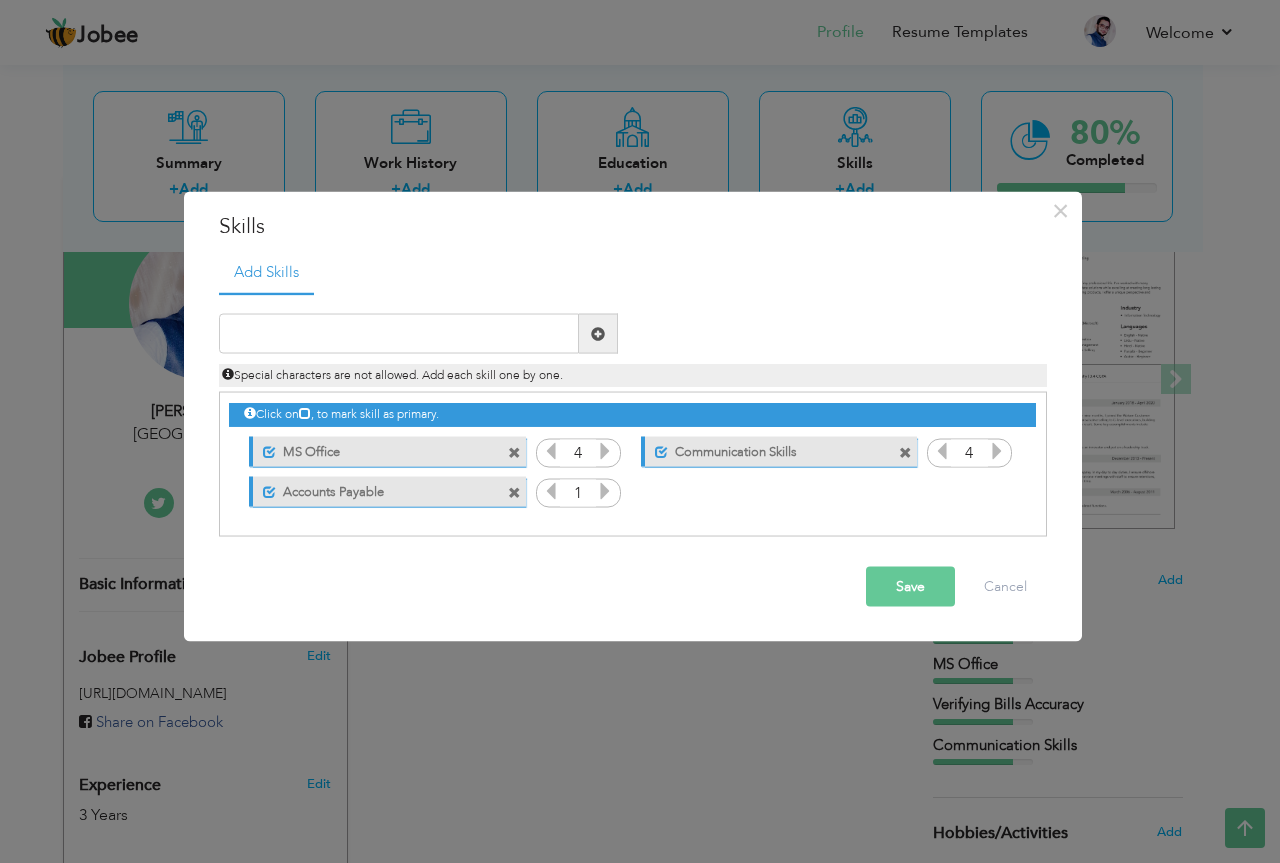 click at bounding box center [605, 491] 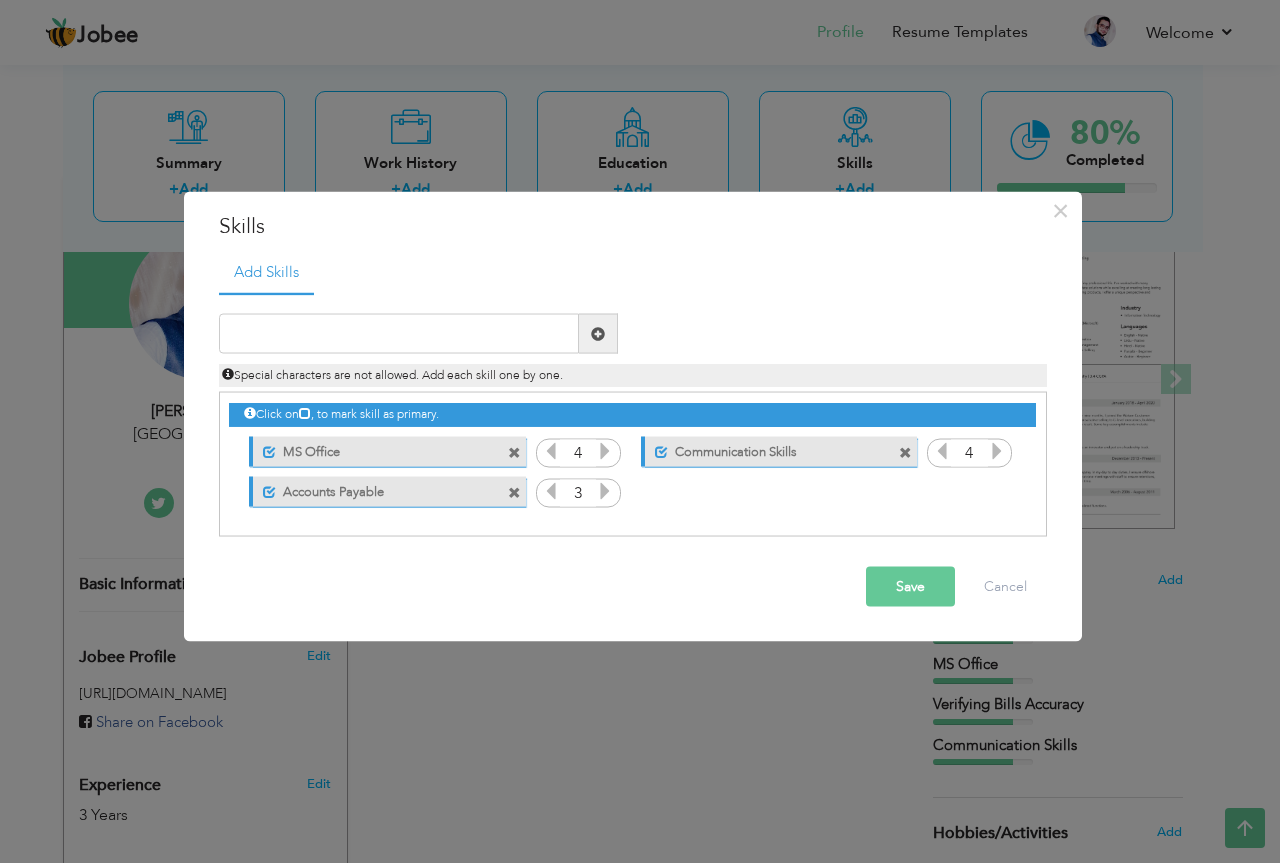 click at bounding box center [605, 491] 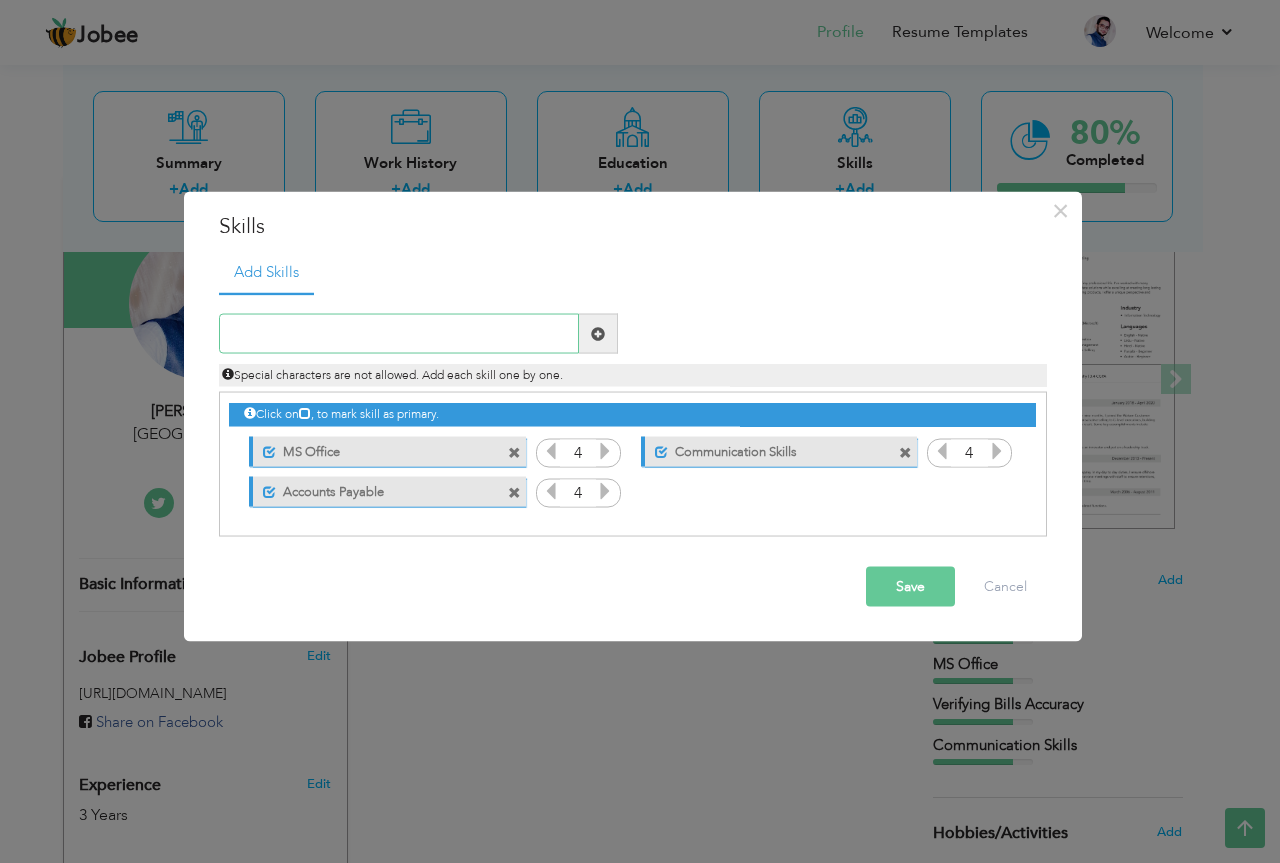 click at bounding box center (399, 334) 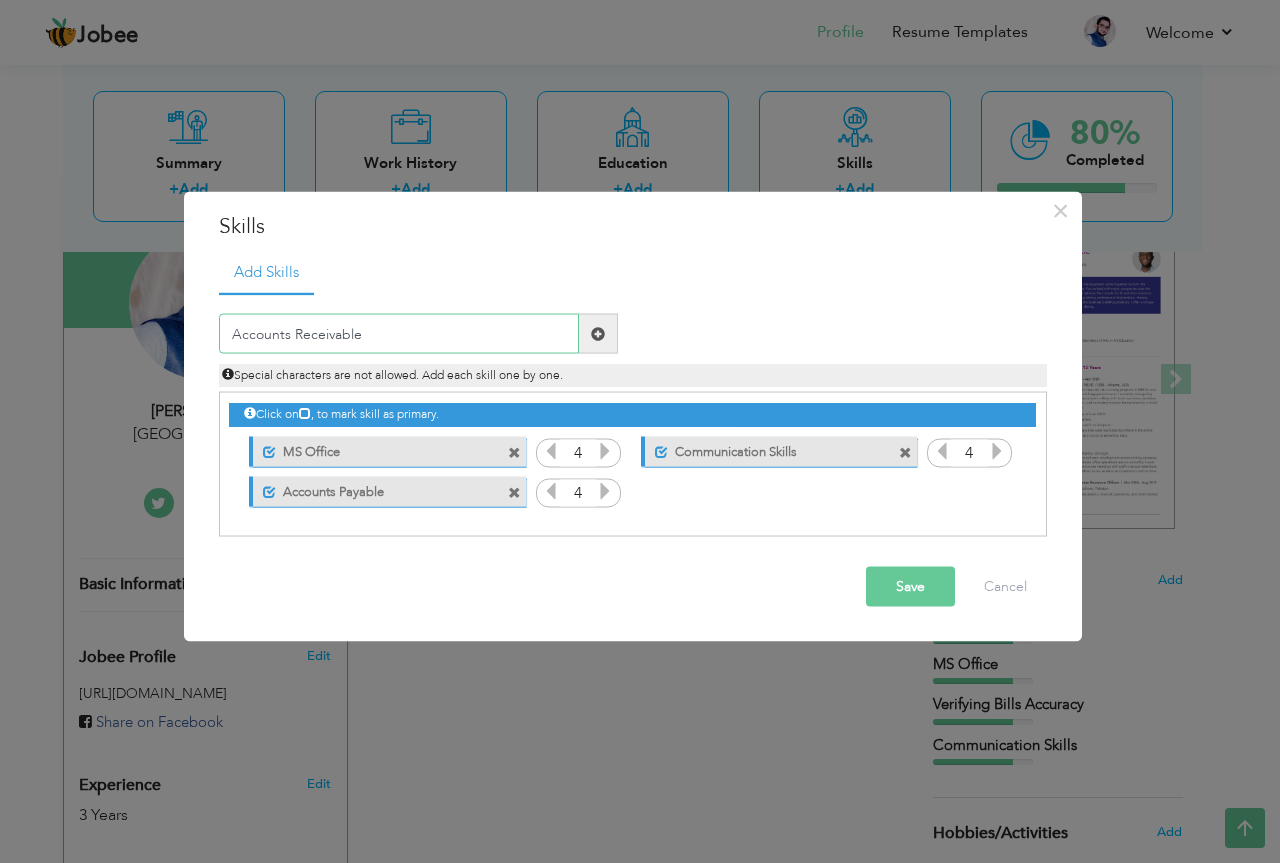type on "Accounts Receivable" 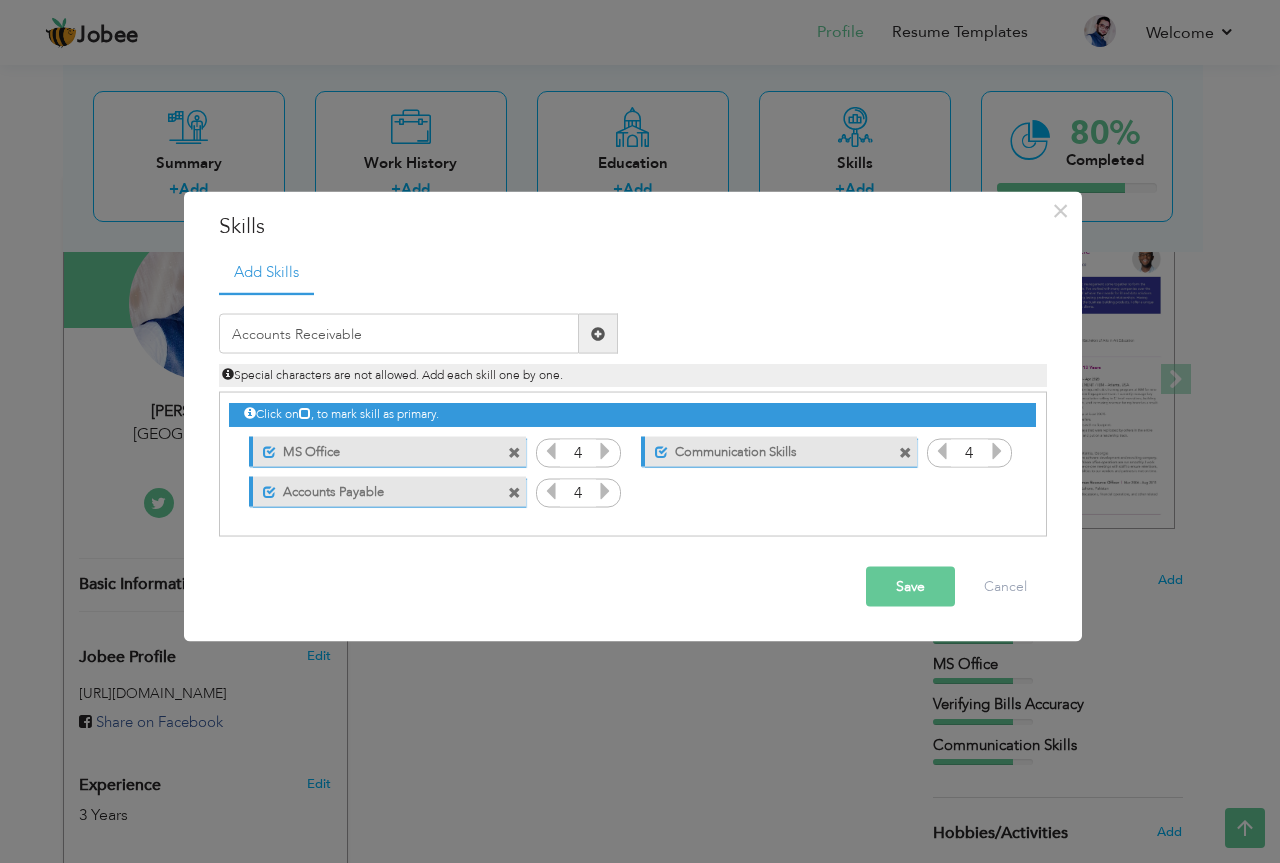 click at bounding box center (598, 333) 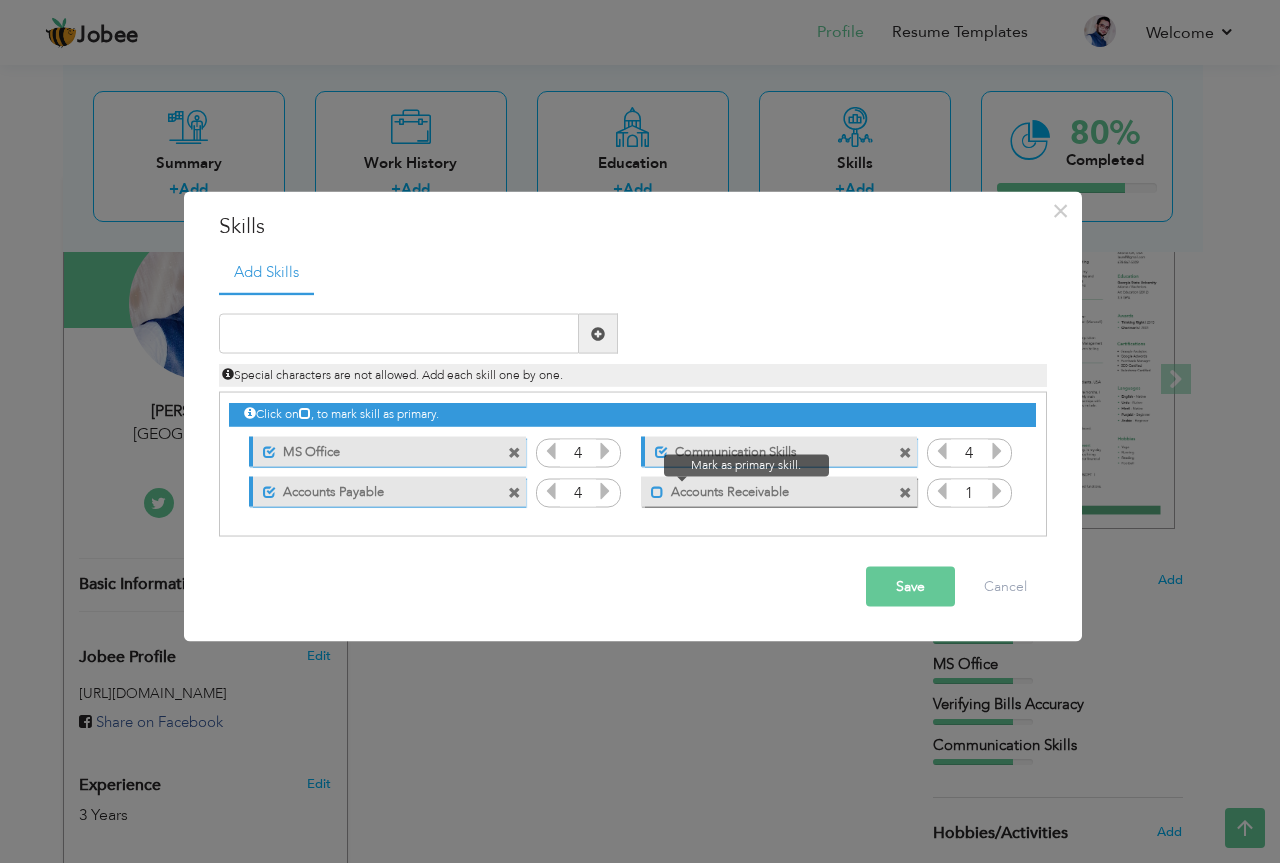 click at bounding box center (657, 491) 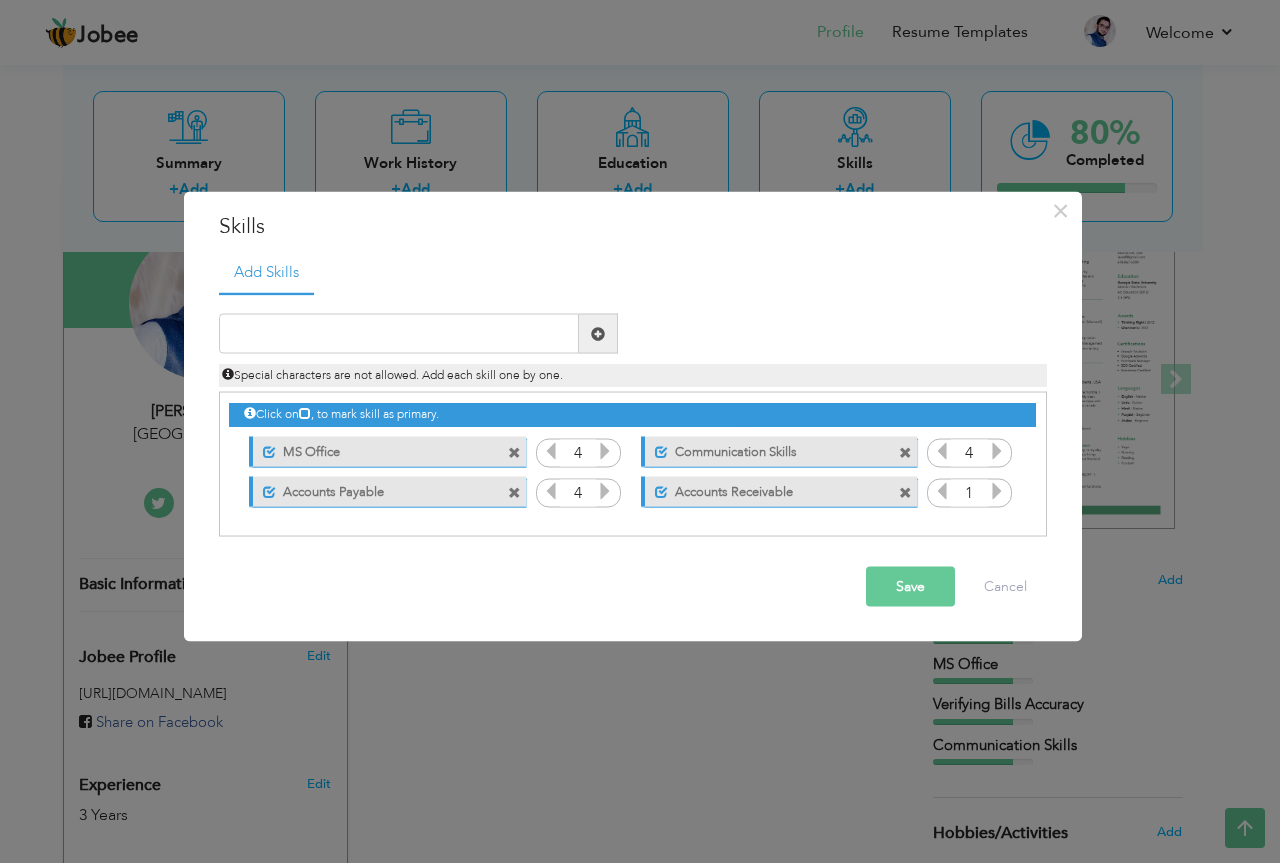 click at bounding box center [997, 491] 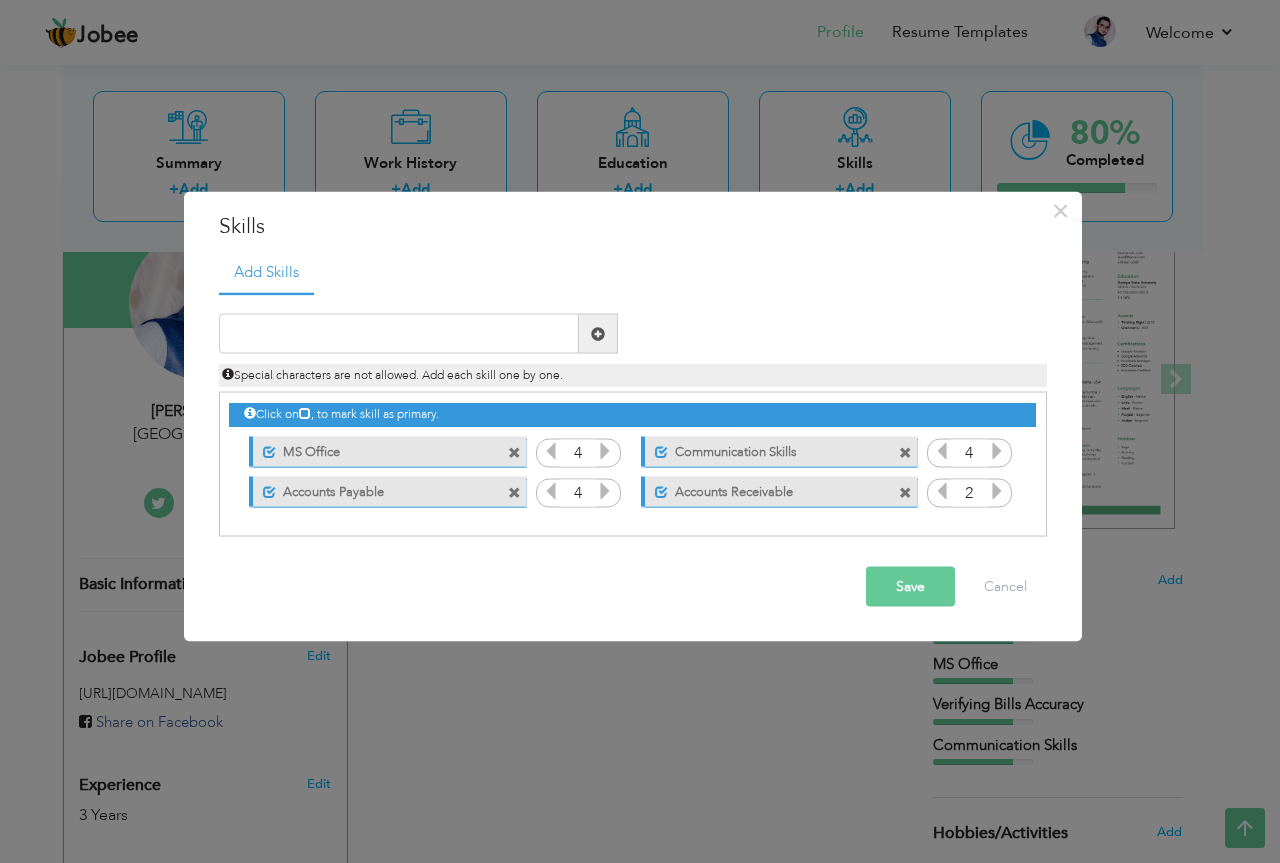 click at bounding box center (997, 491) 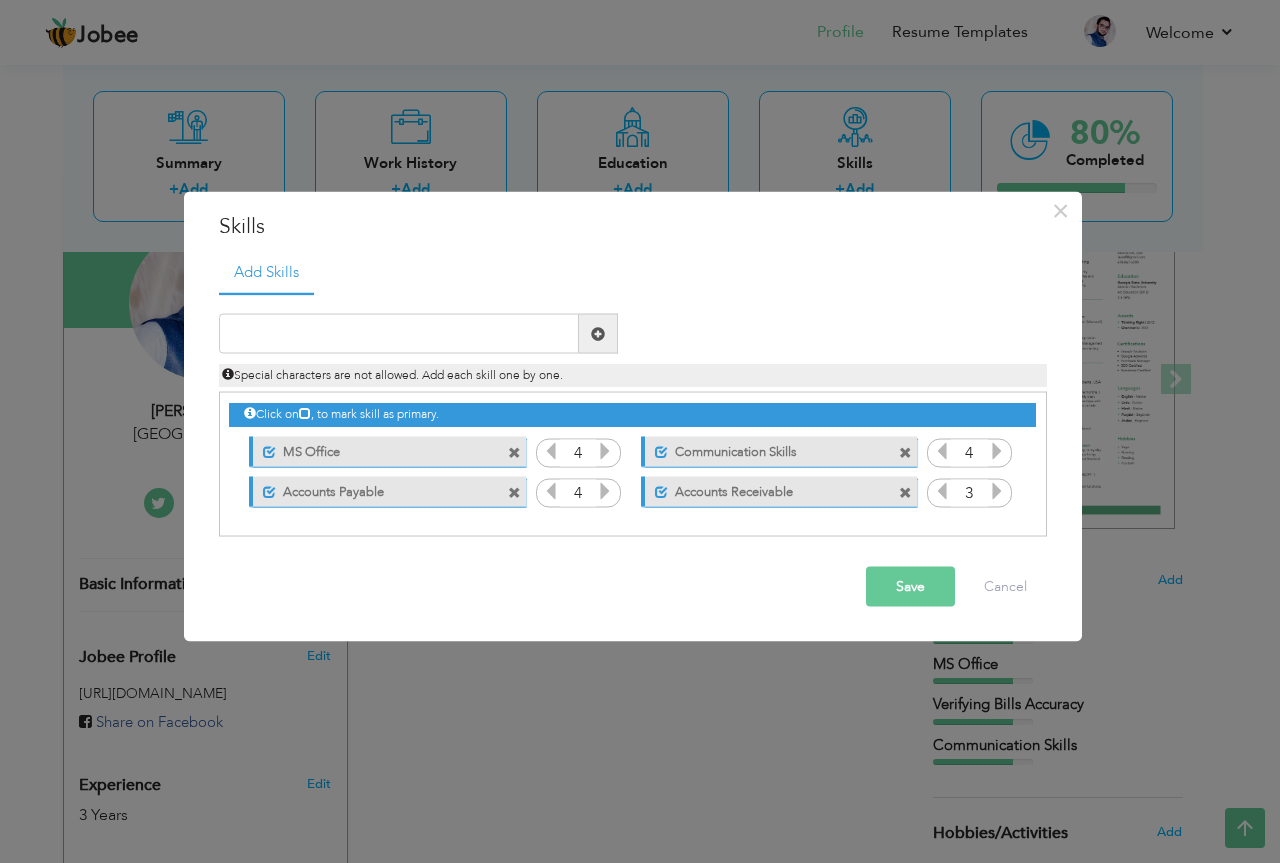 click at bounding box center [997, 491] 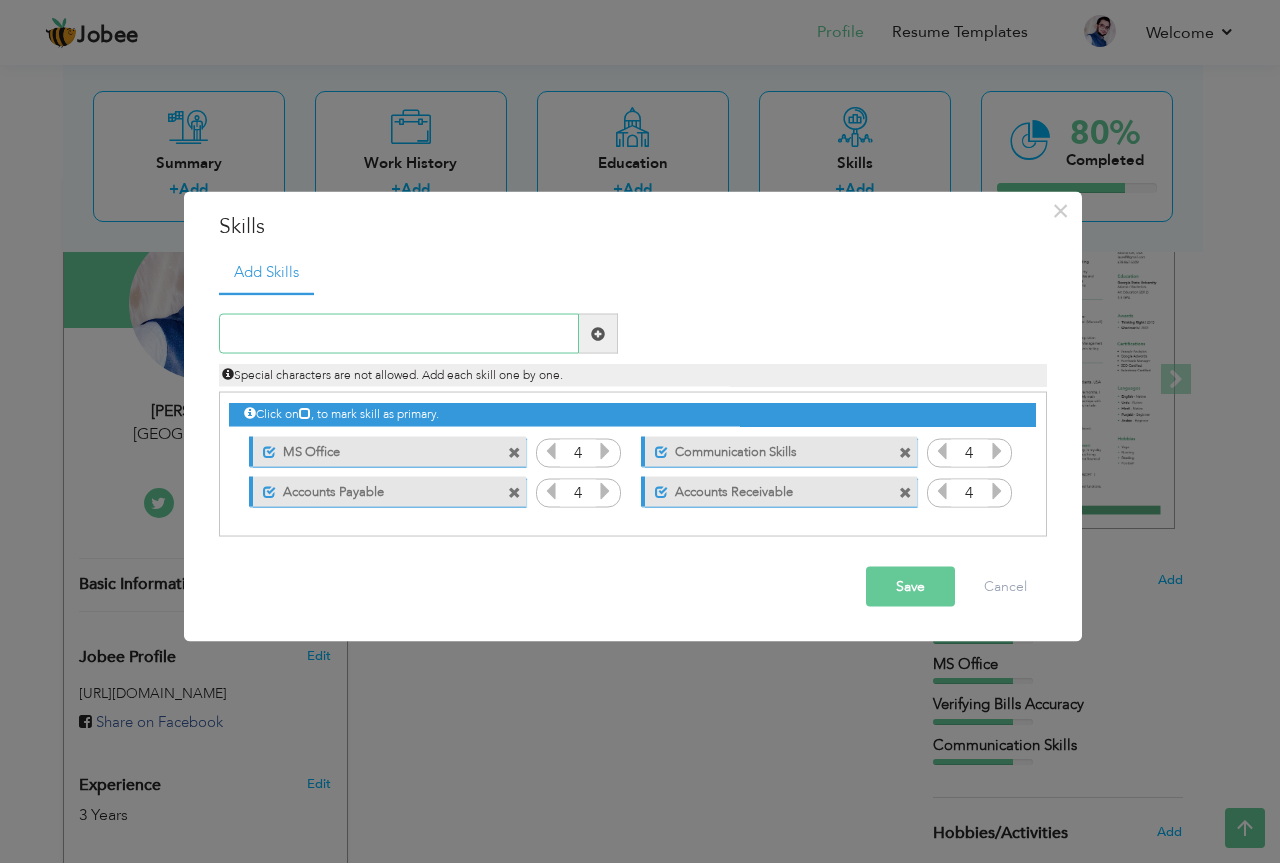 click at bounding box center (399, 334) 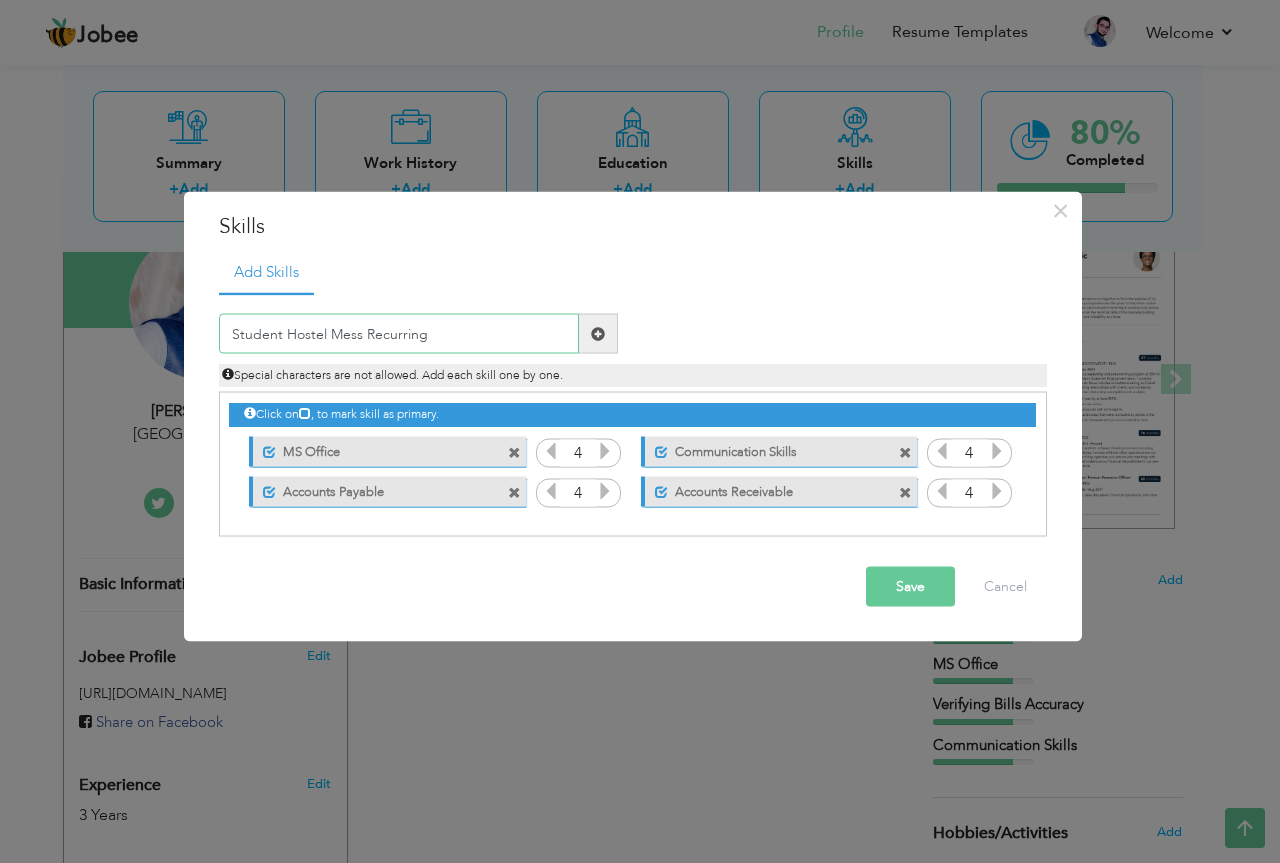type on "Student Hostel Mess Recurring" 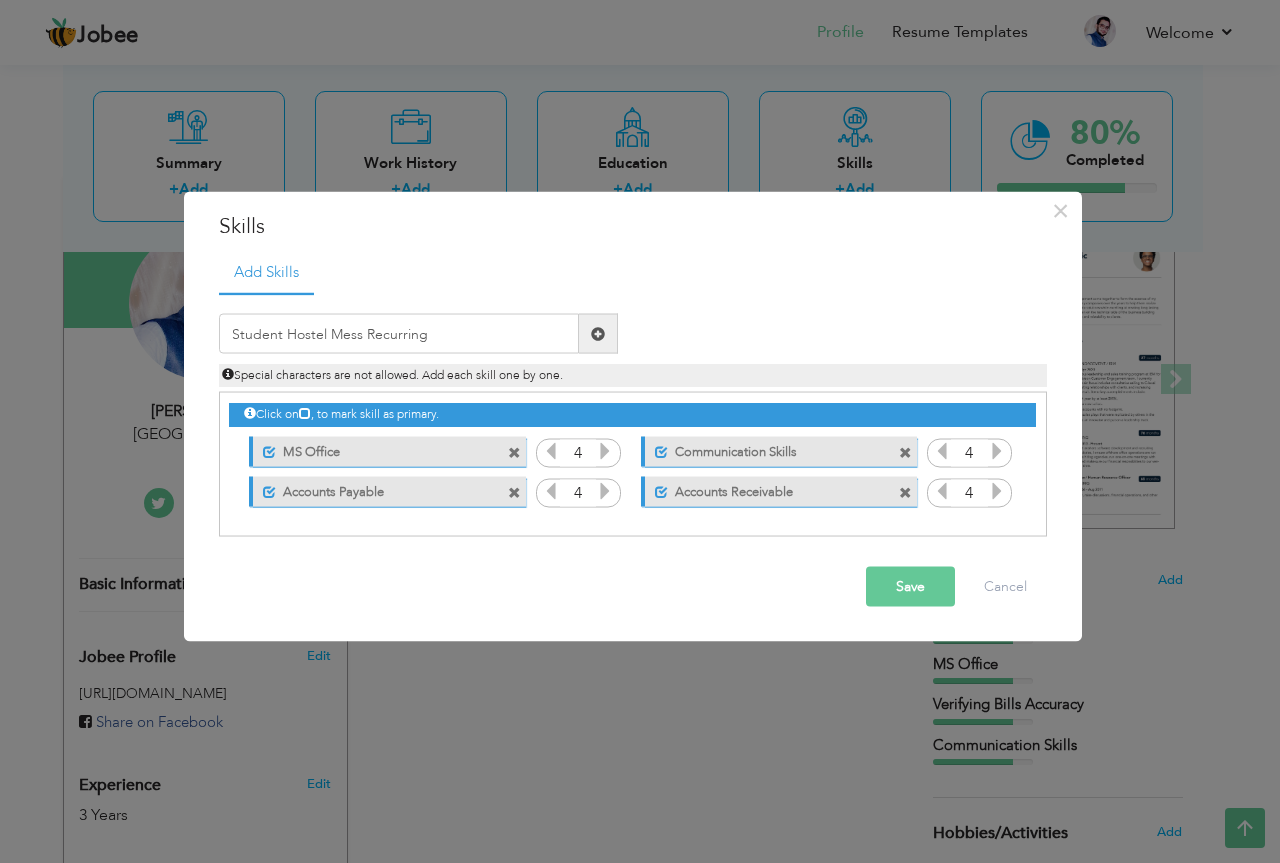 click at bounding box center [598, 333] 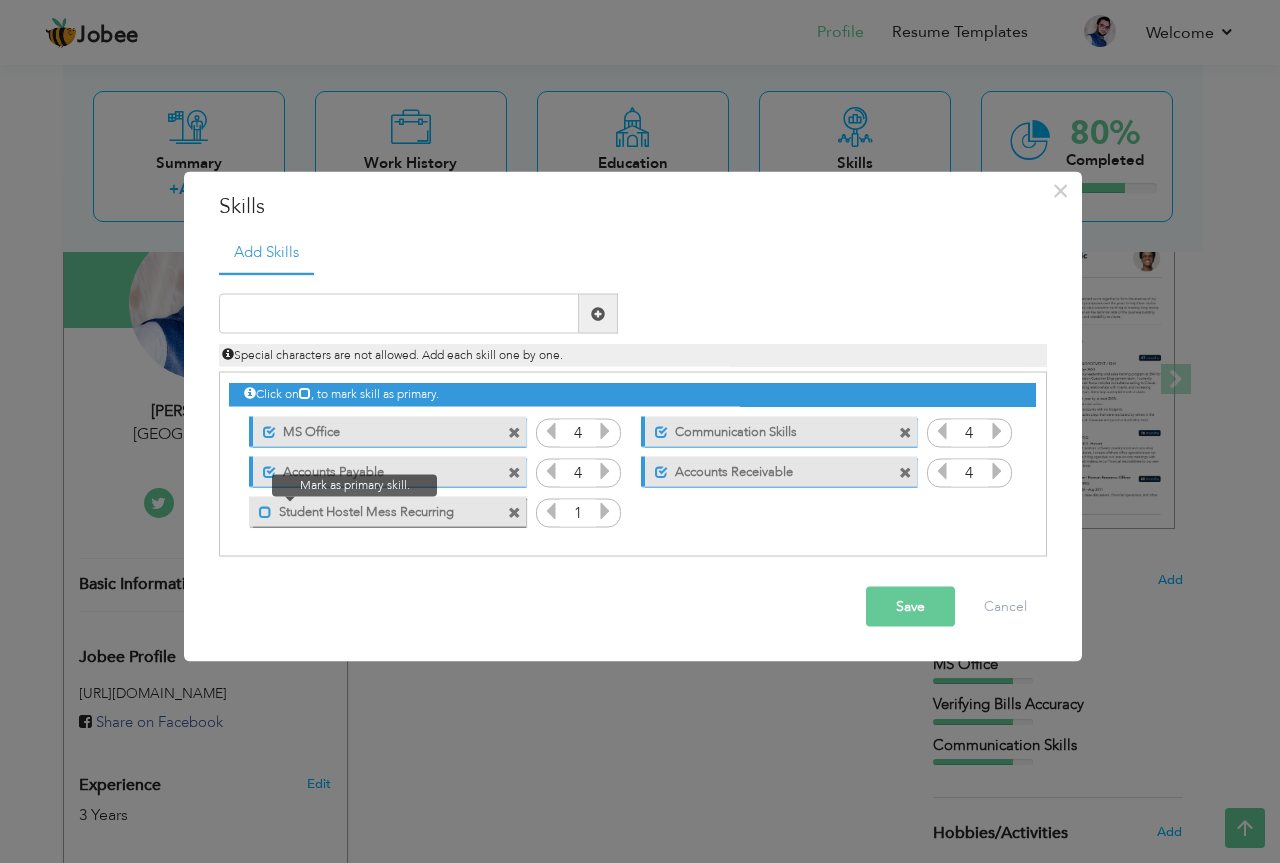 click at bounding box center [265, 511] 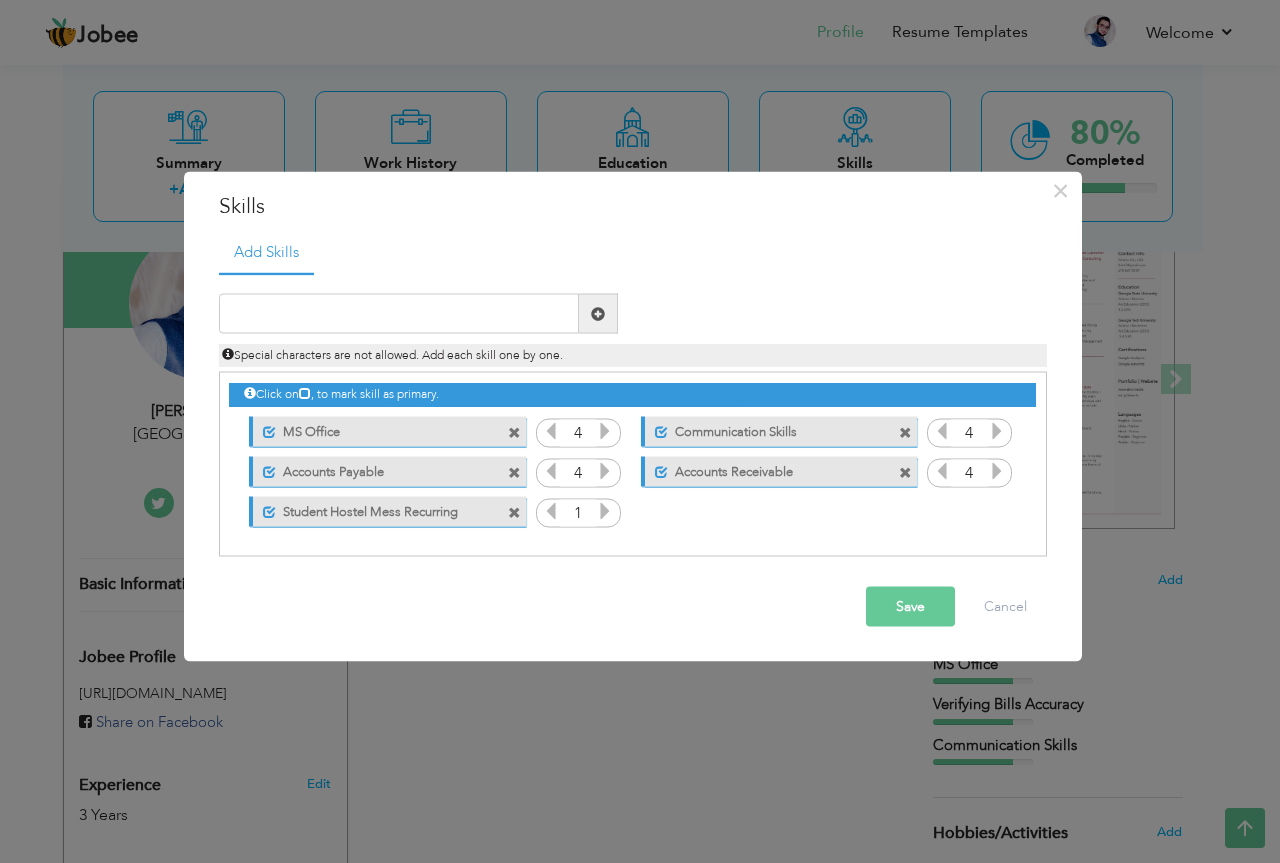 click at bounding box center (605, 511) 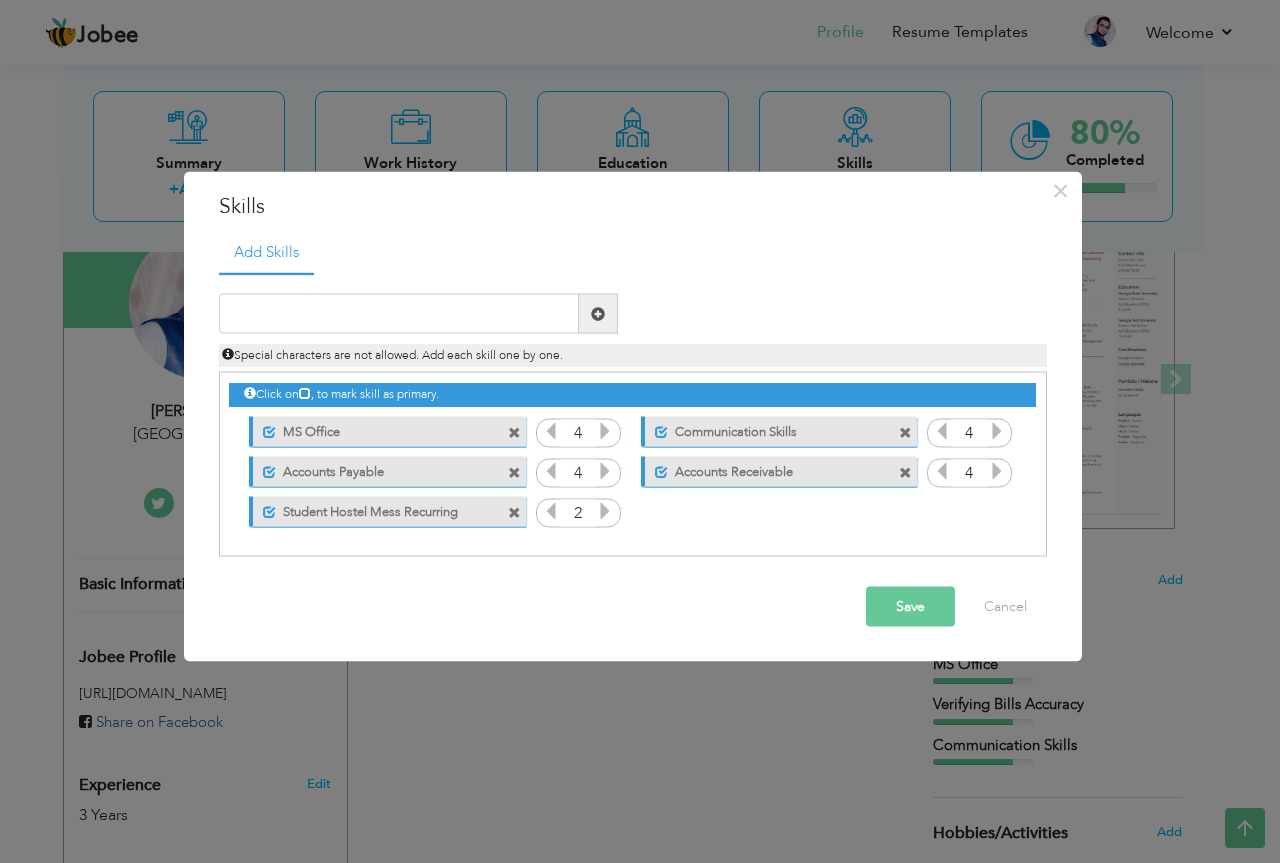 click at bounding box center (605, 511) 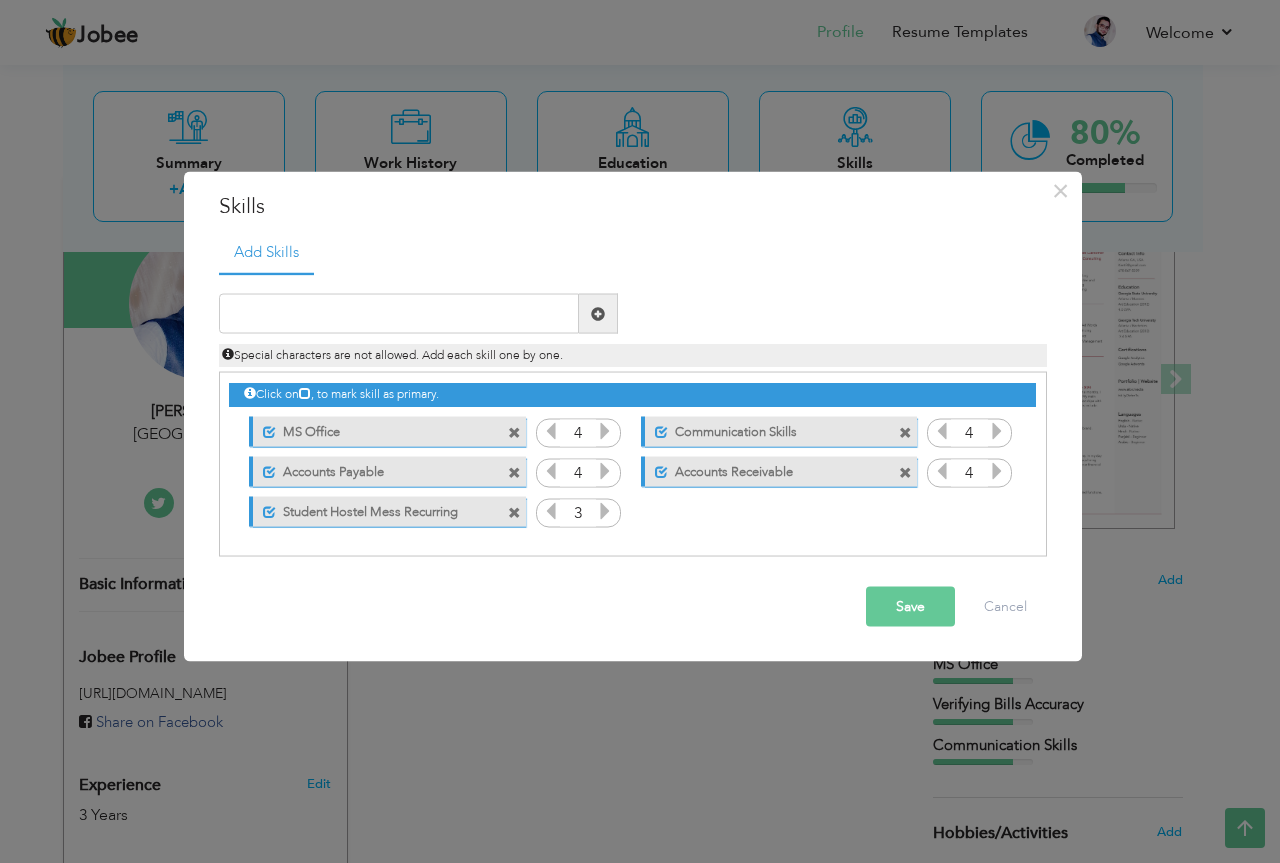 click at bounding box center [605, 511] 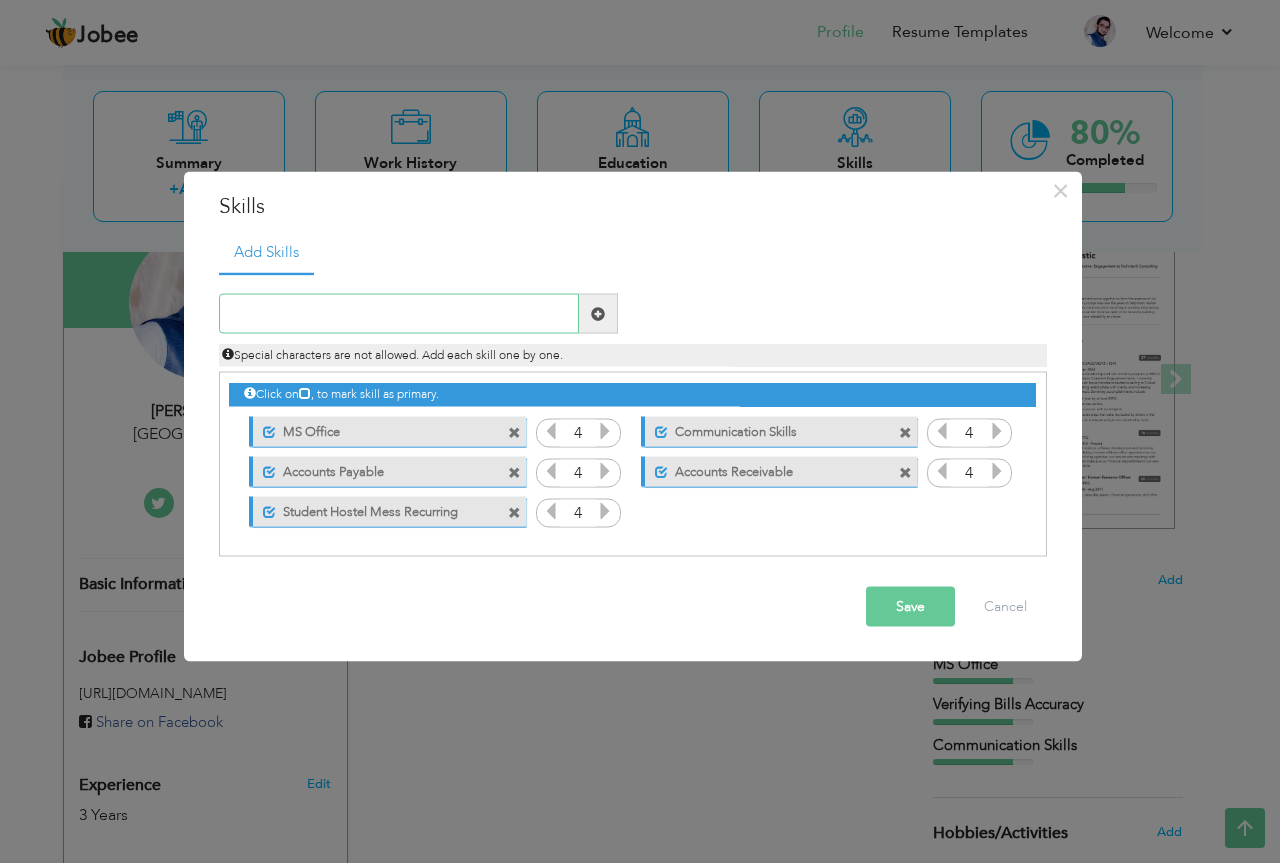 click at bounding box center [399, 314] 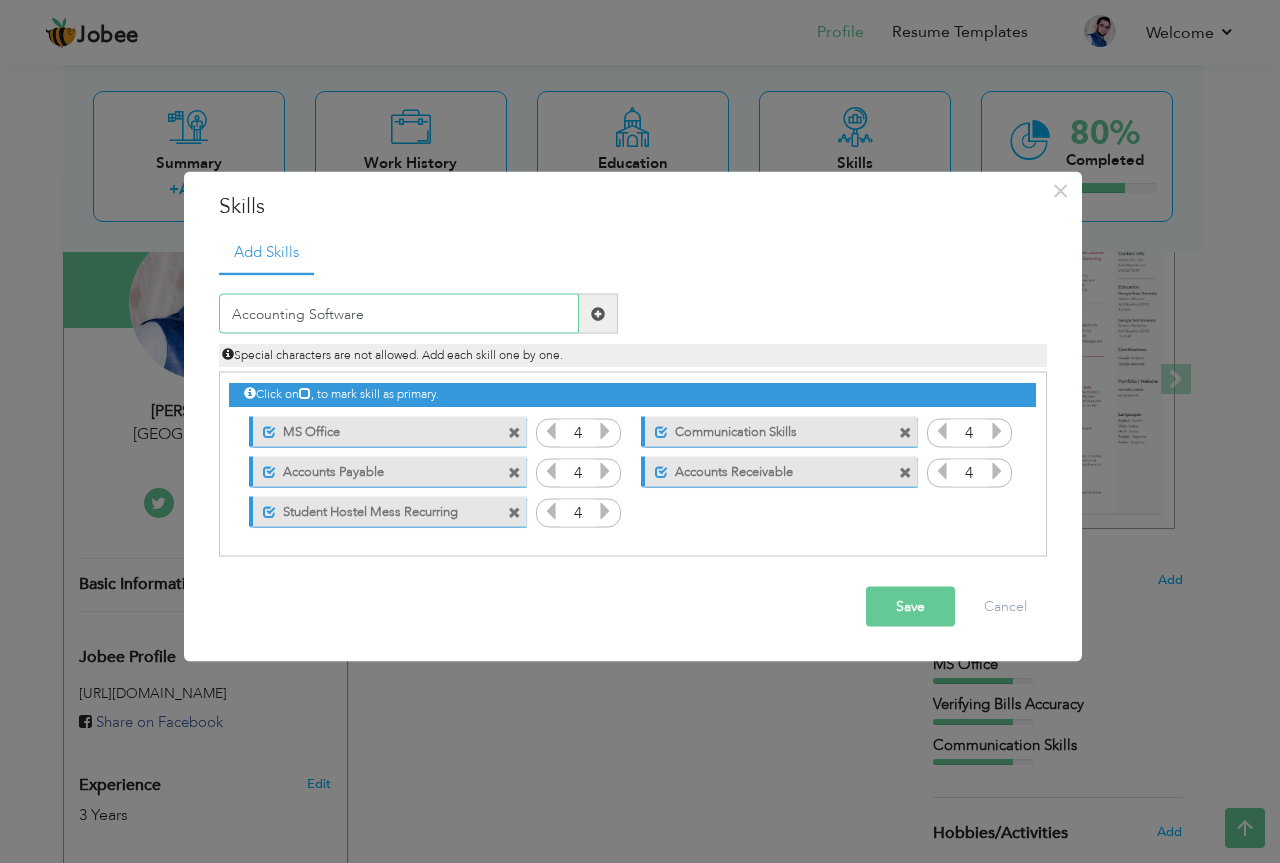 type on "Accounting Software" 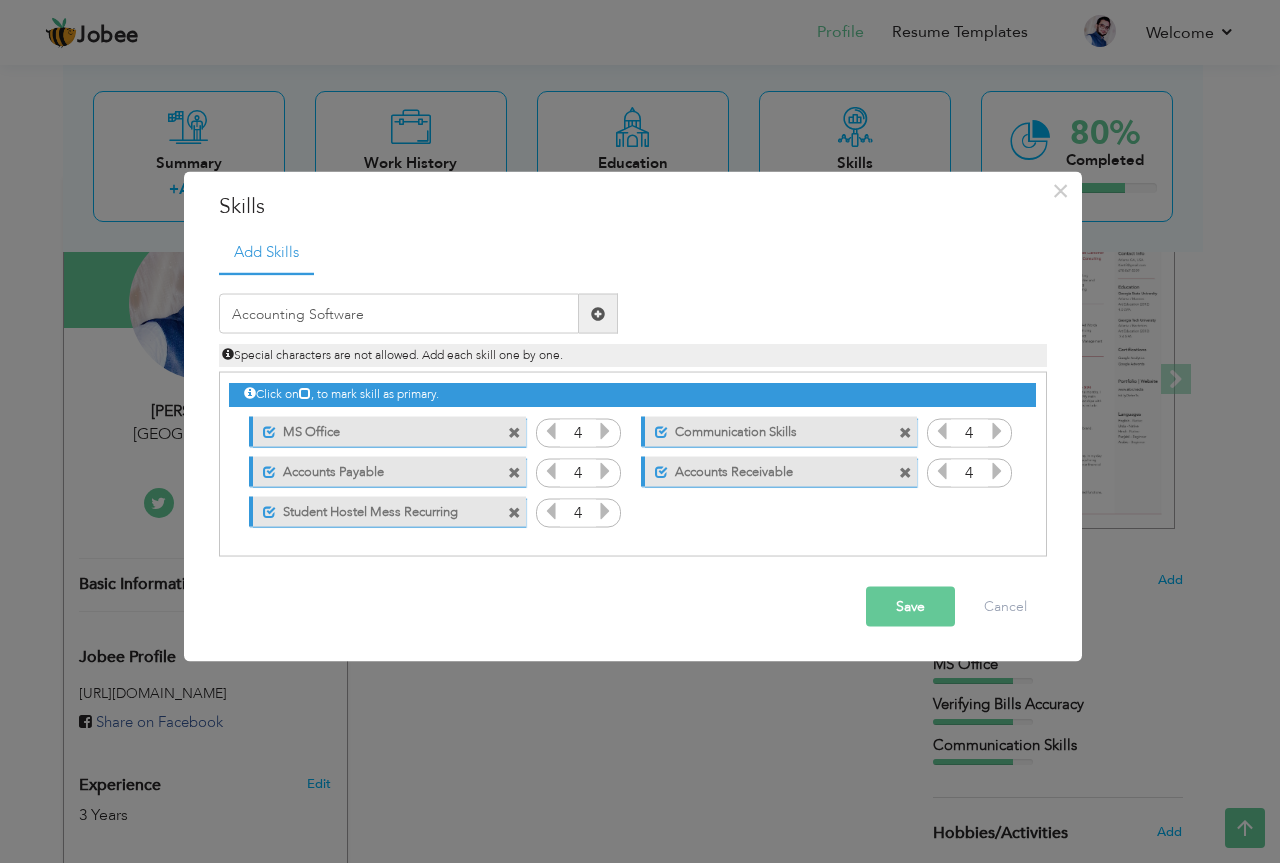 click at bounding box center [598, 313] 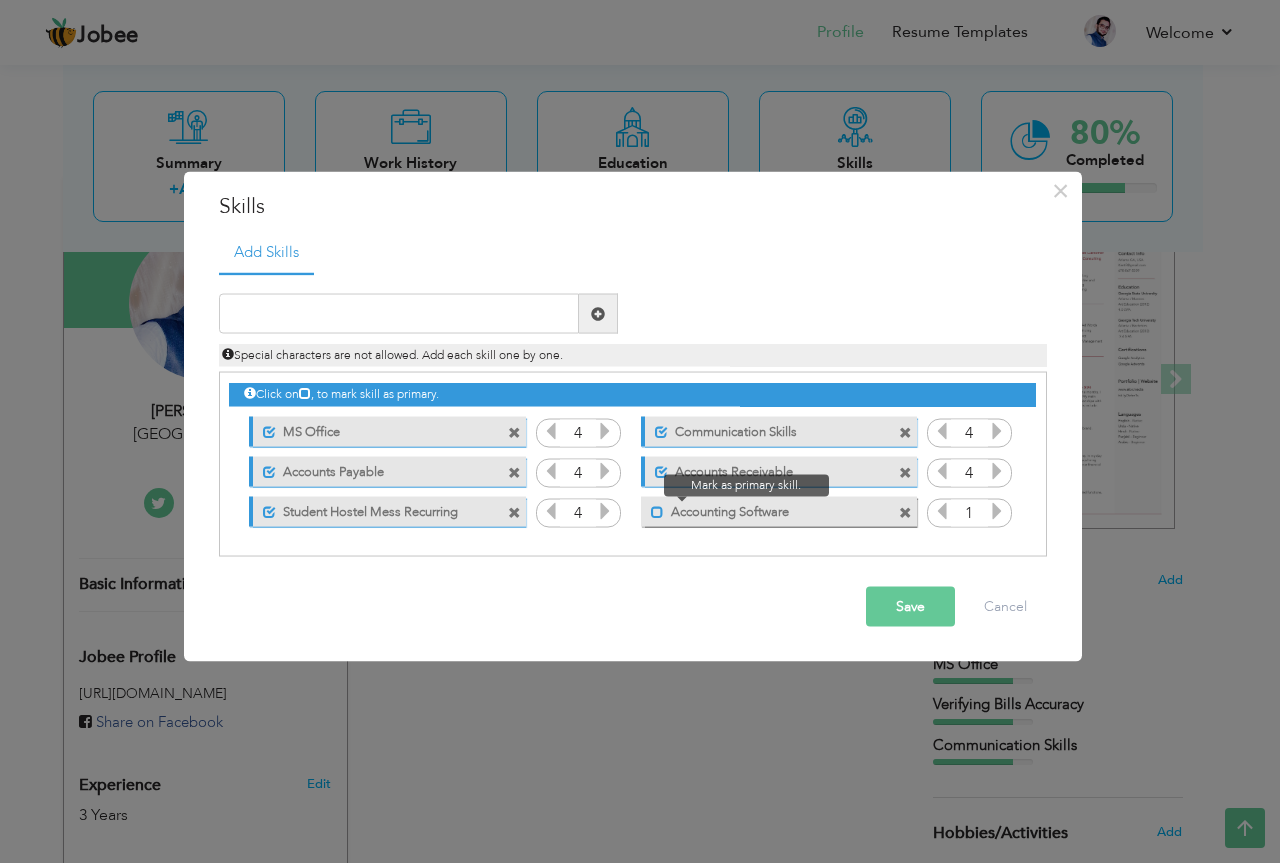 click at bounding box center [657, 511] 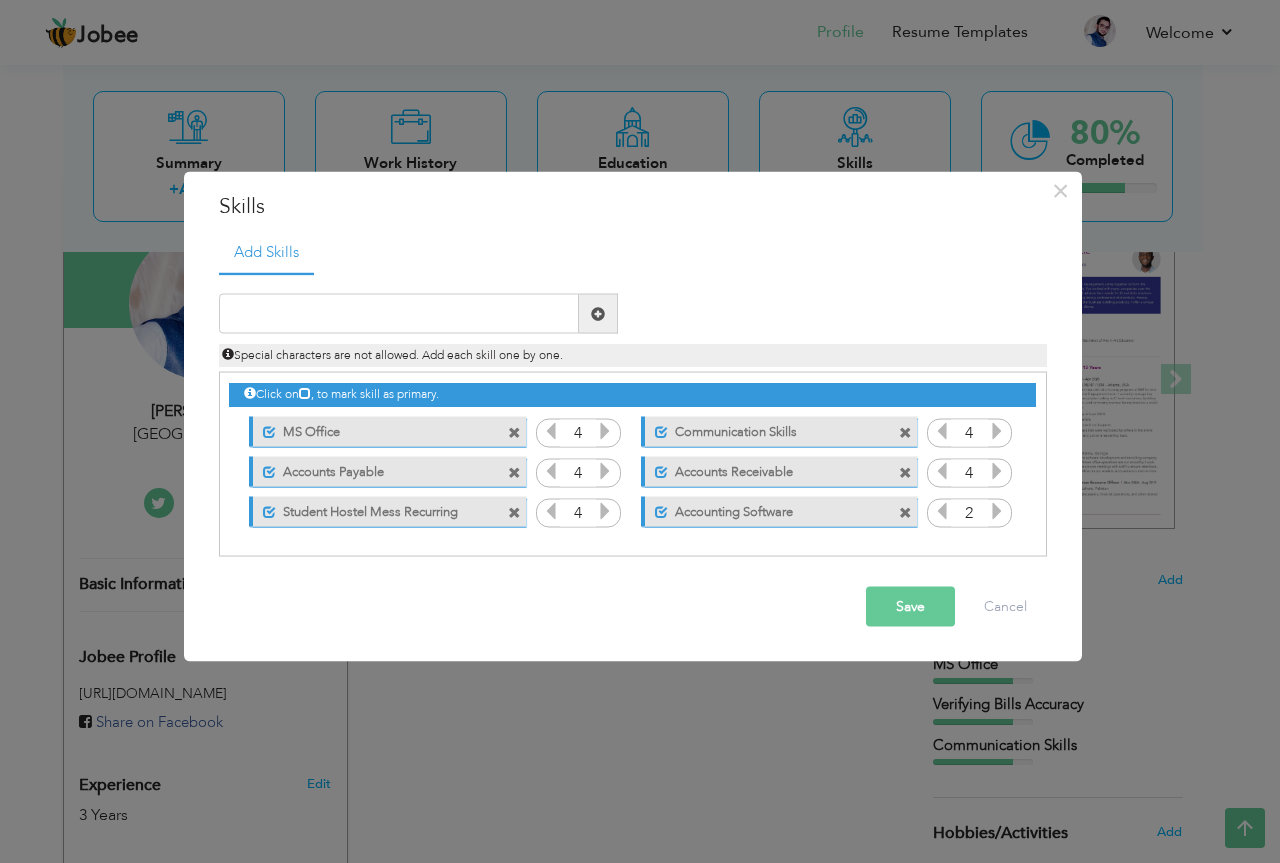 click at bounding box center (997, 511) 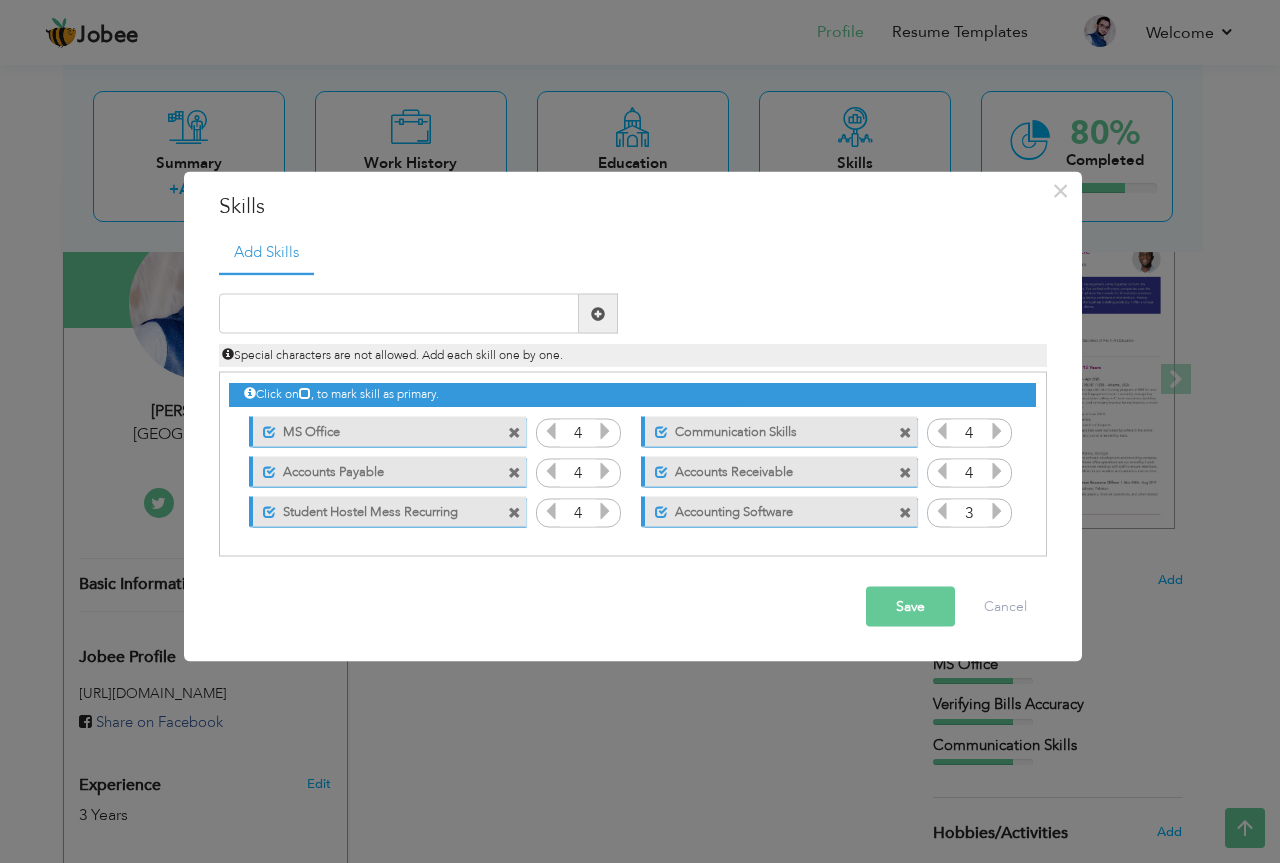 click at bounding box center (997, 511) 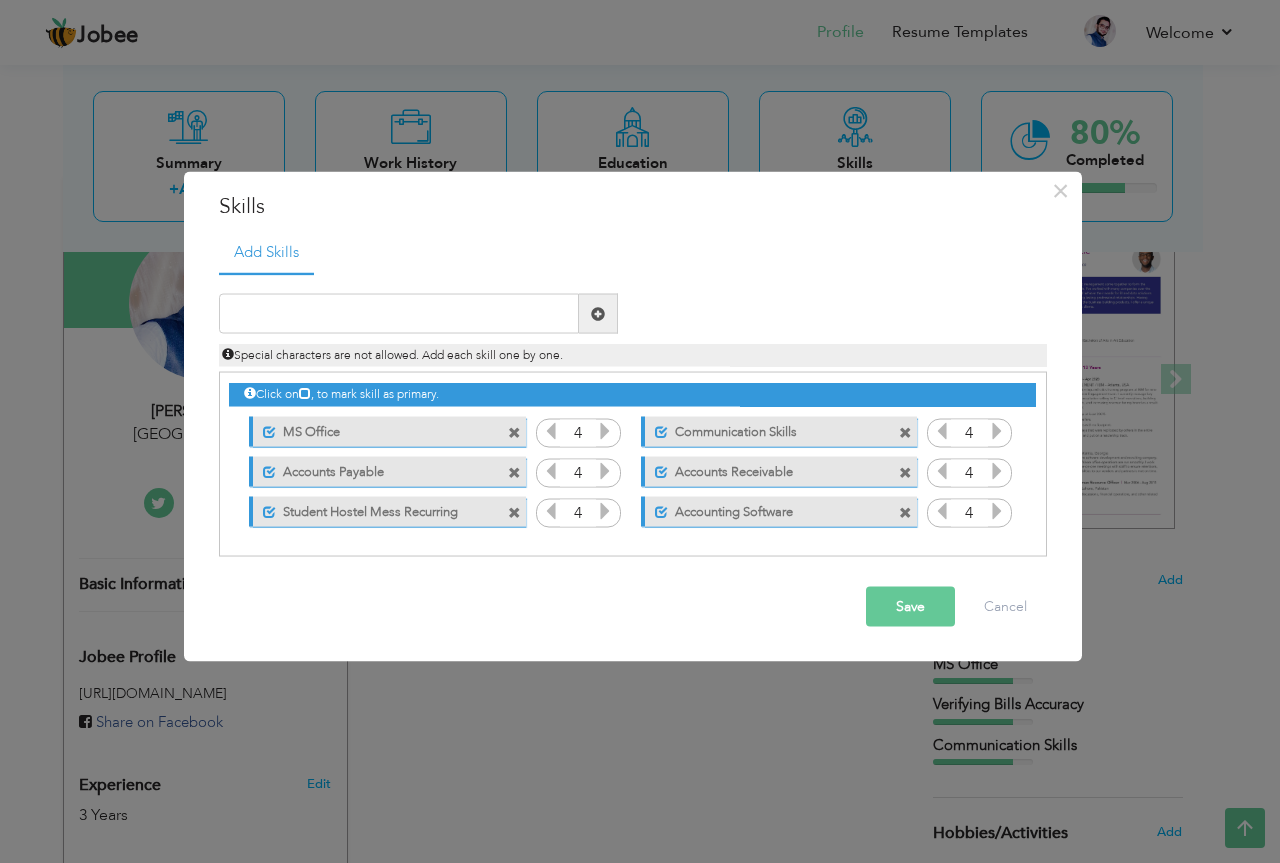 click on "Save" at bounding box center [910, 607] 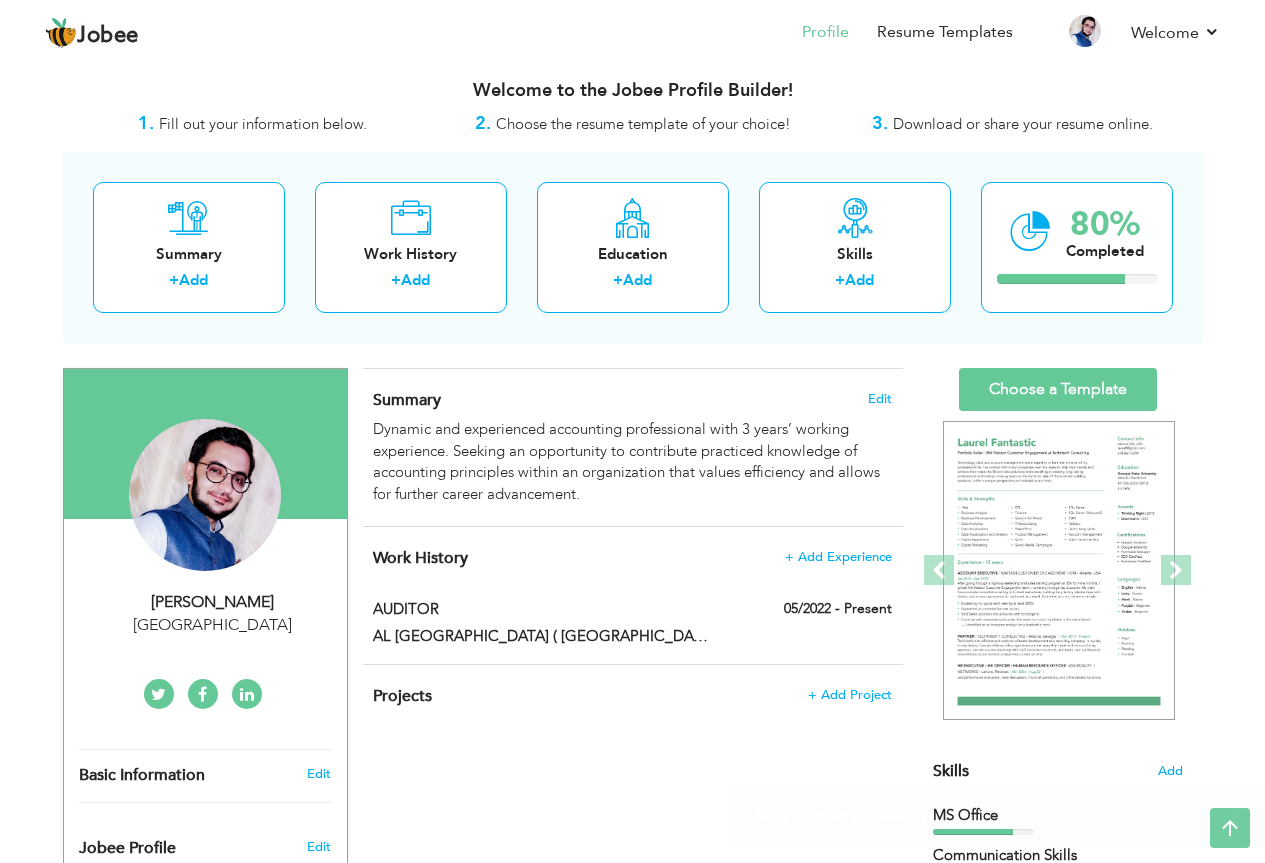 scroll, scrollTop: 0, scrollLeft: 0, axis: both 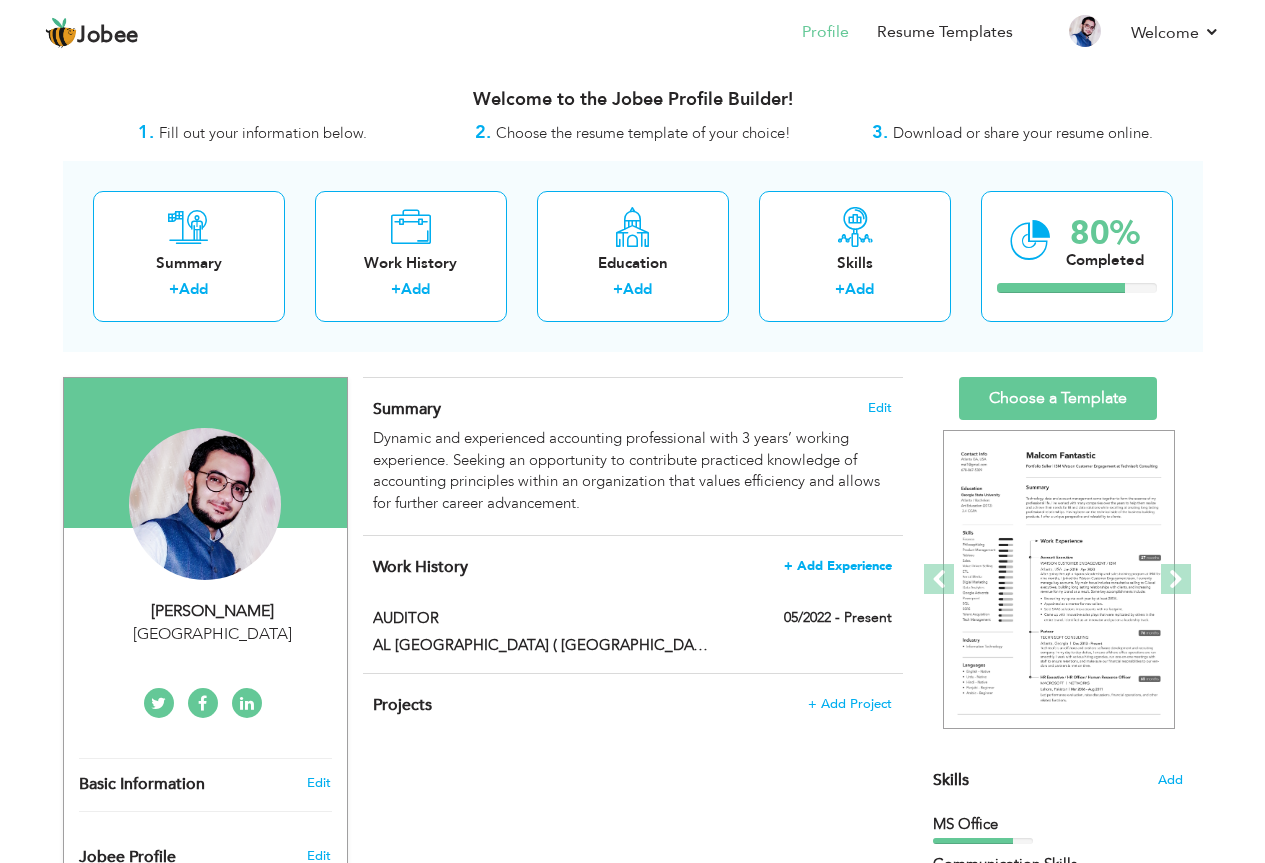 click on "+ Add Experience" at bounding box center (838, 566) 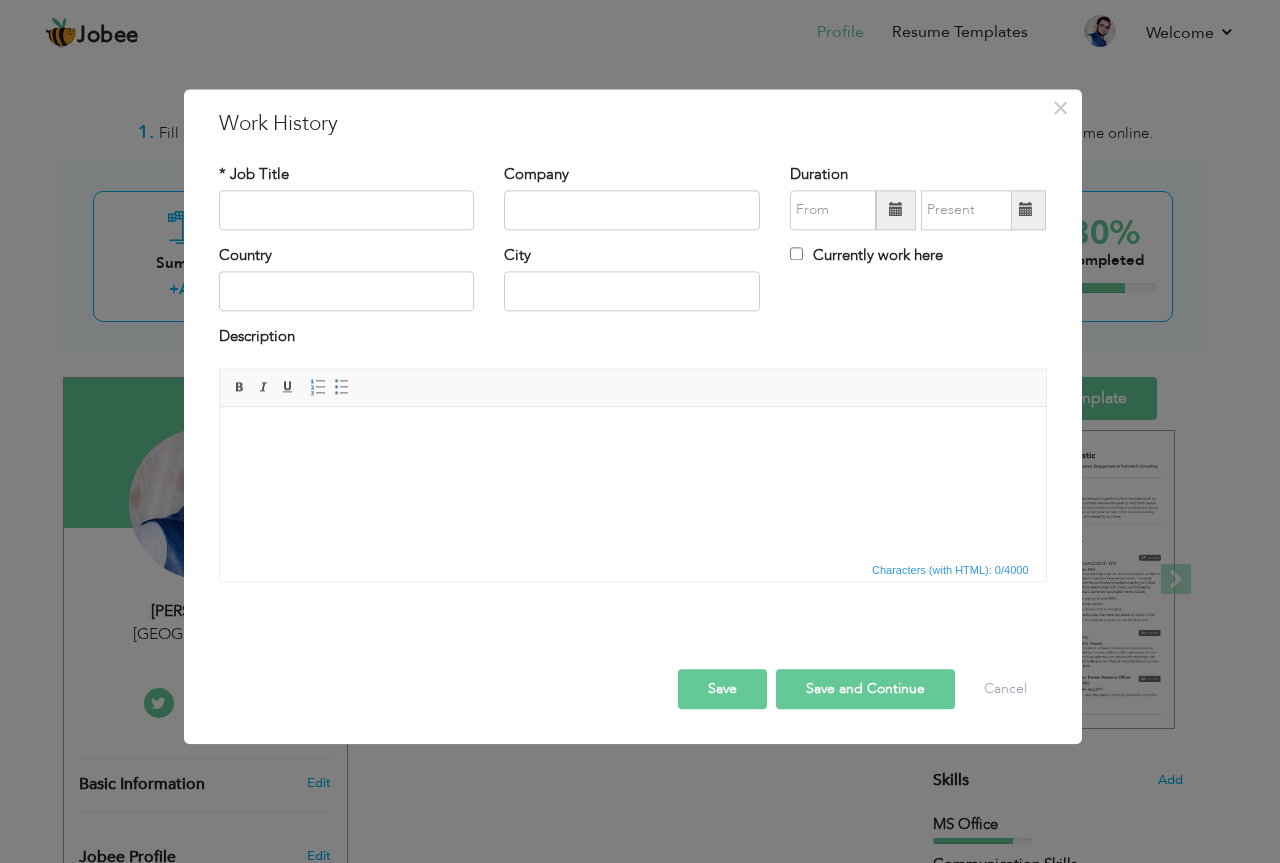 click on "Save" at bounding box center [722, 689] 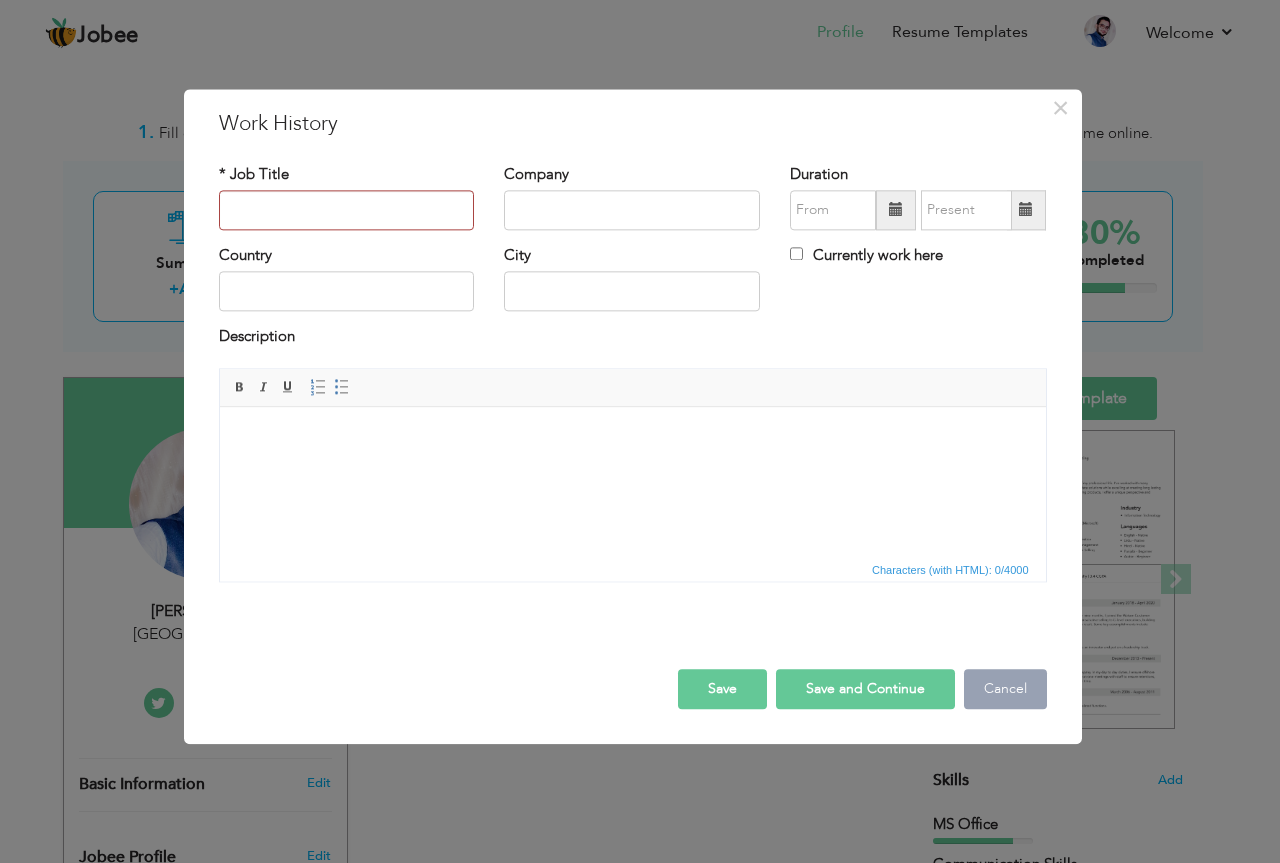 click on "Cancel" at bounding box center [1005, 689] 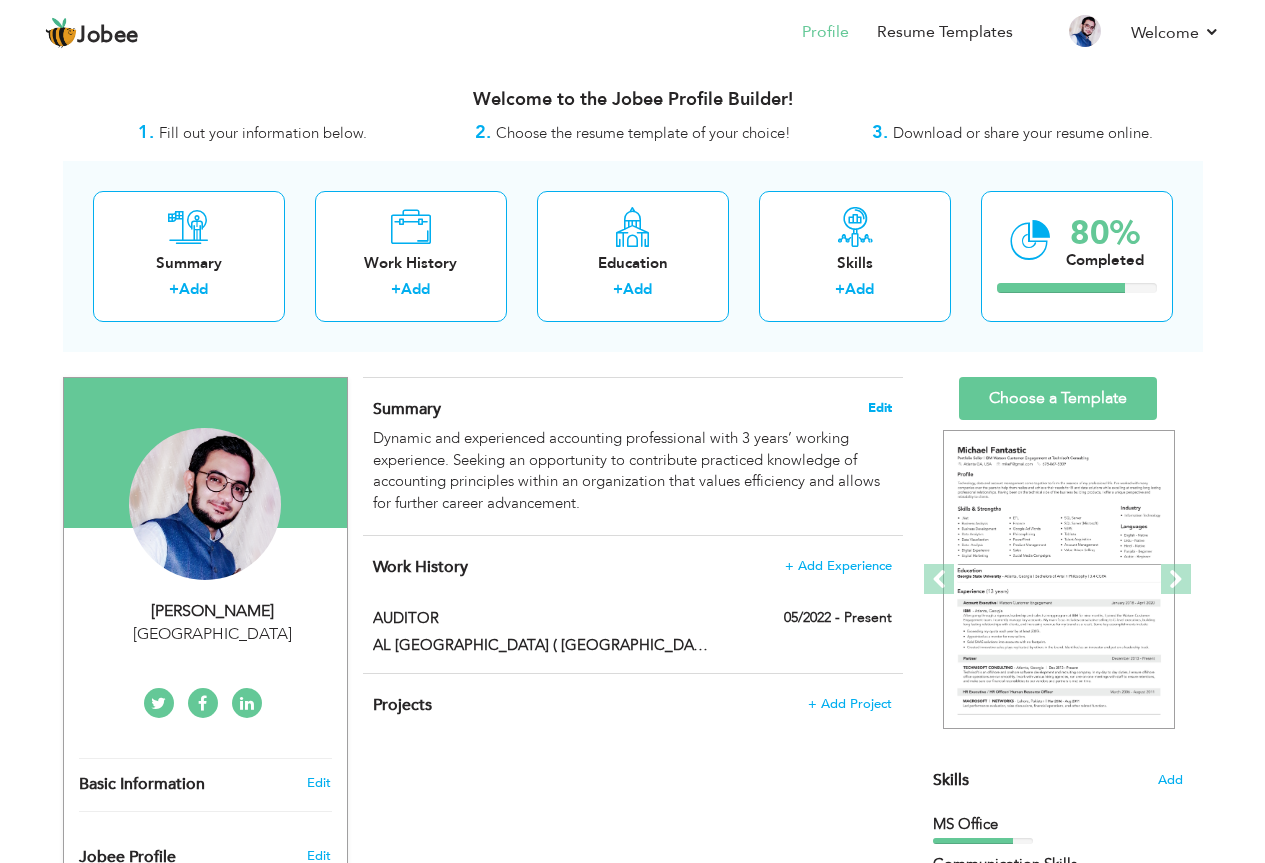 click on "Edit" at bounding box center (880, 408) 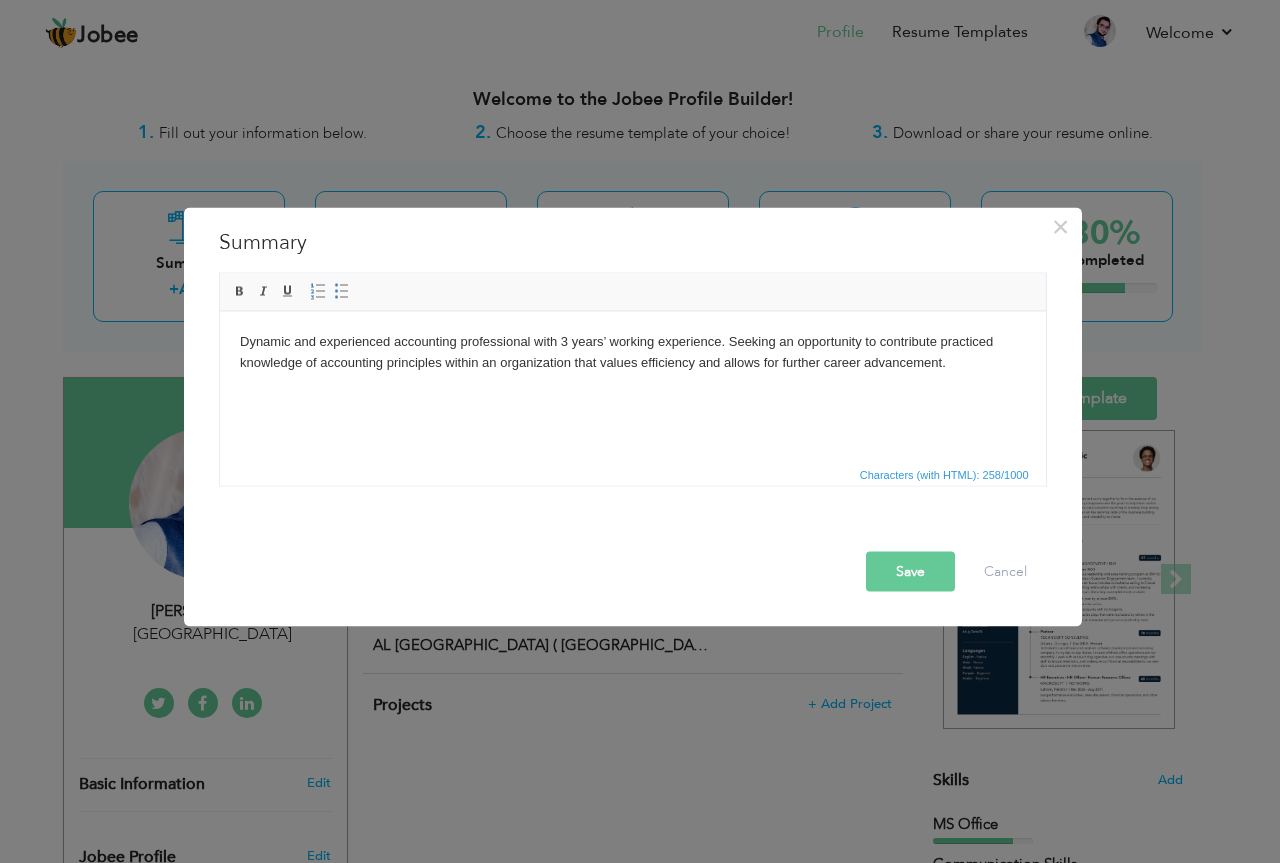 click on "Dynamic and experienced accounting professional with 3 years’ working experience. Seeking an opportunity to contribute practiced knowledge of accounting principles within an organization that values efficiency and allows for further career advancement." at bounding box center (632, 352) 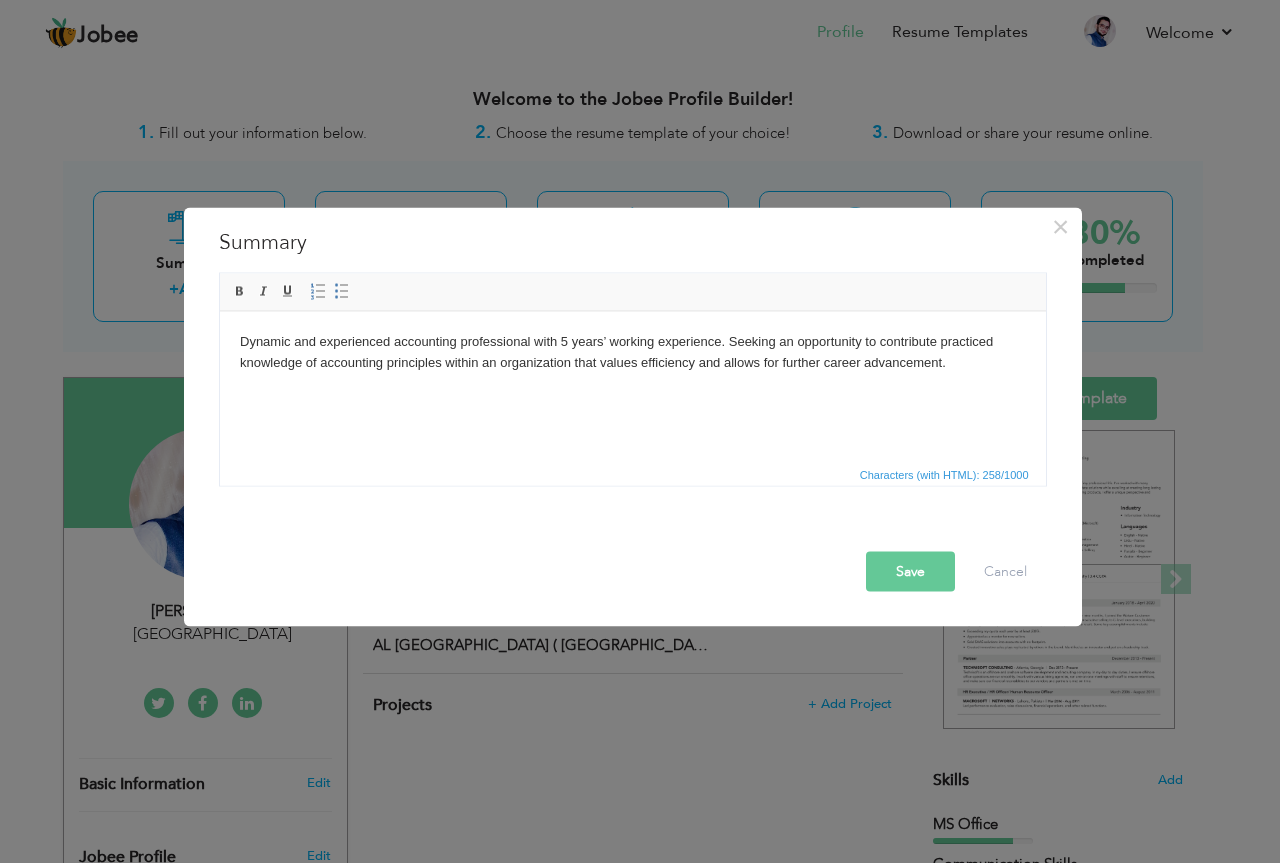 click on "Save" at bounding box center (910, 571) 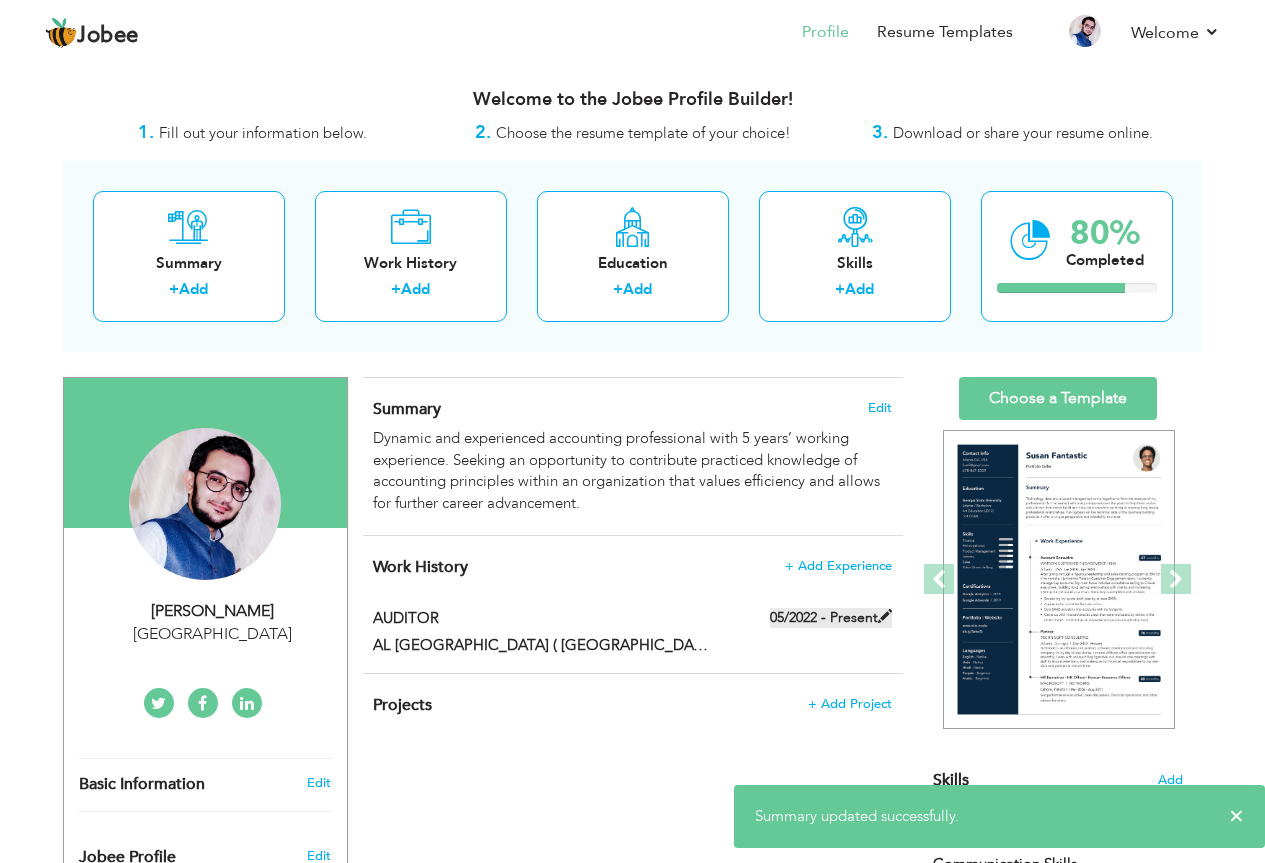 click at bounding box center (885, 616) 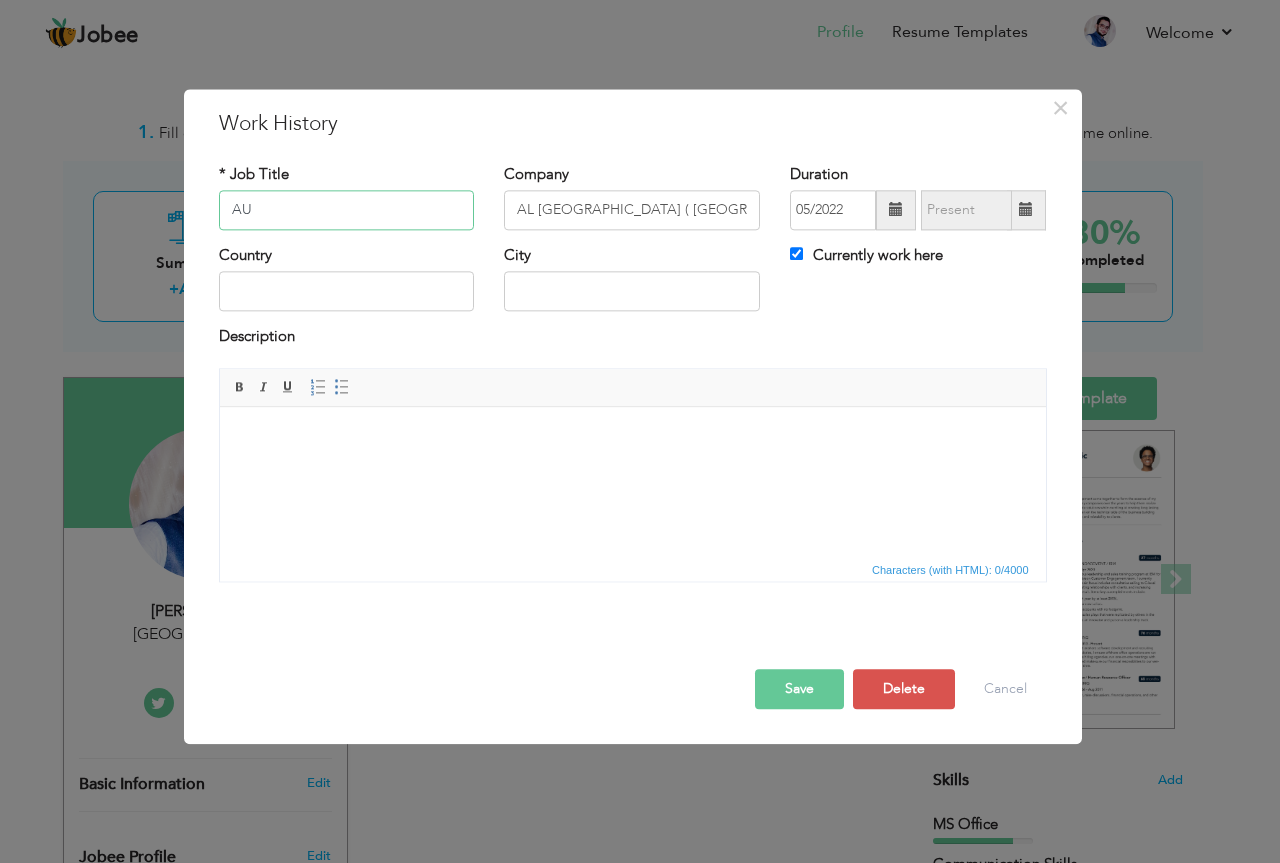 type on "A" 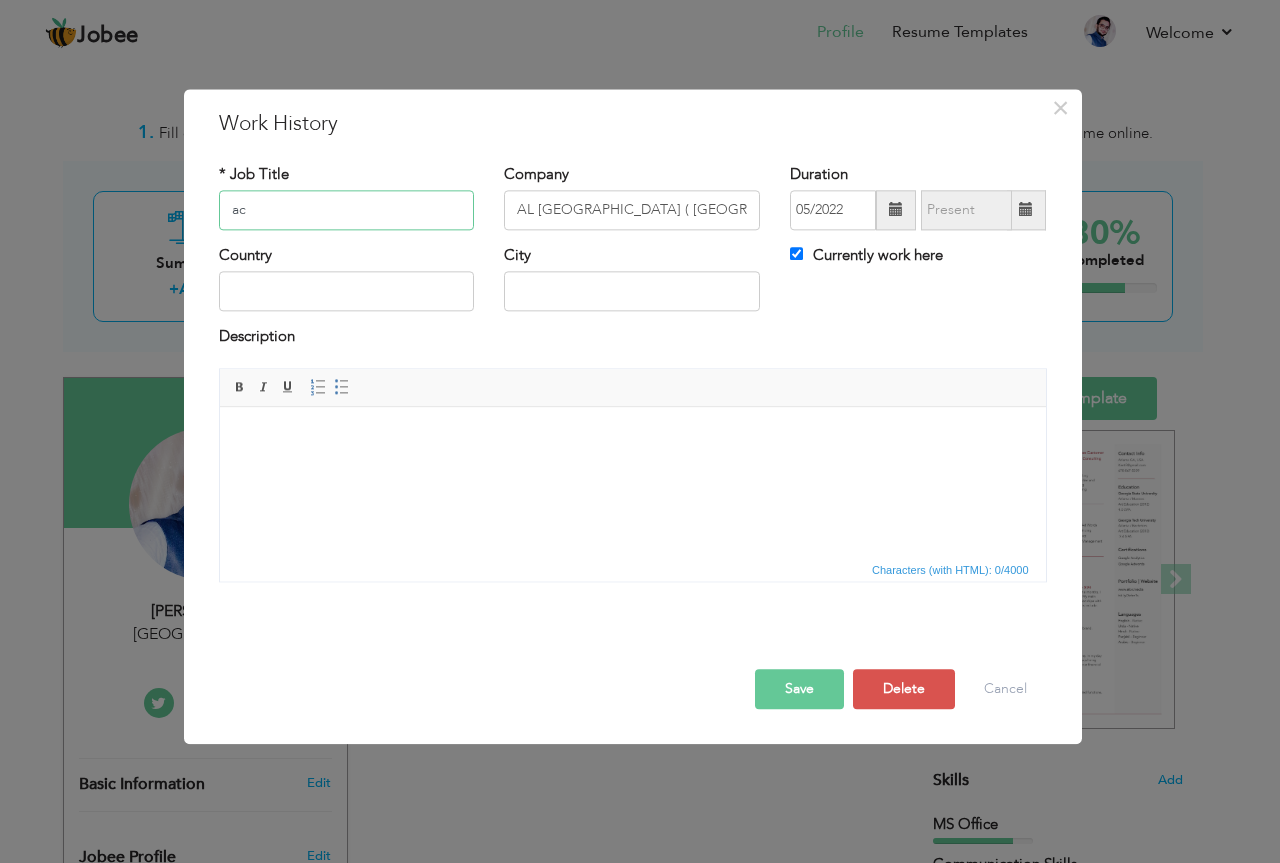 type on "a" 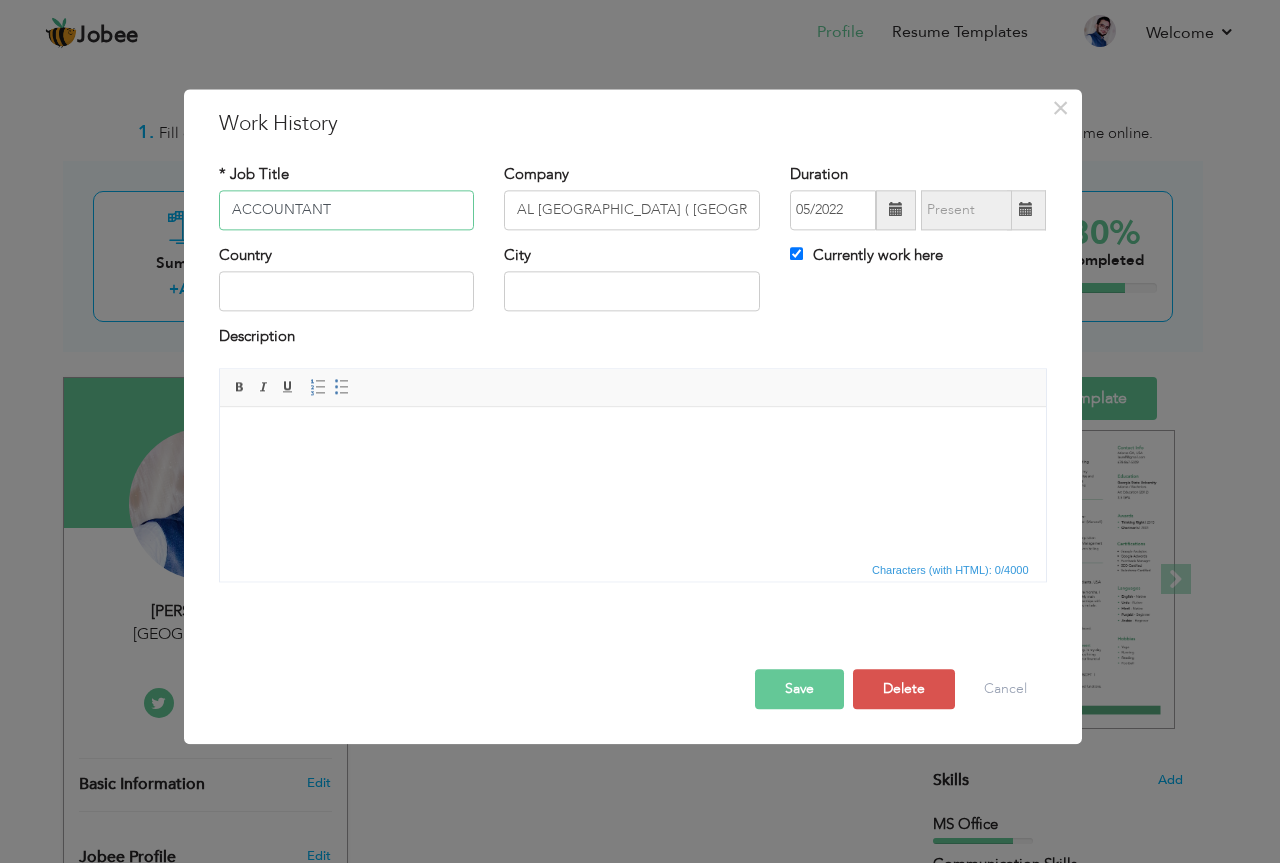 type on "ACCOUNTANT" 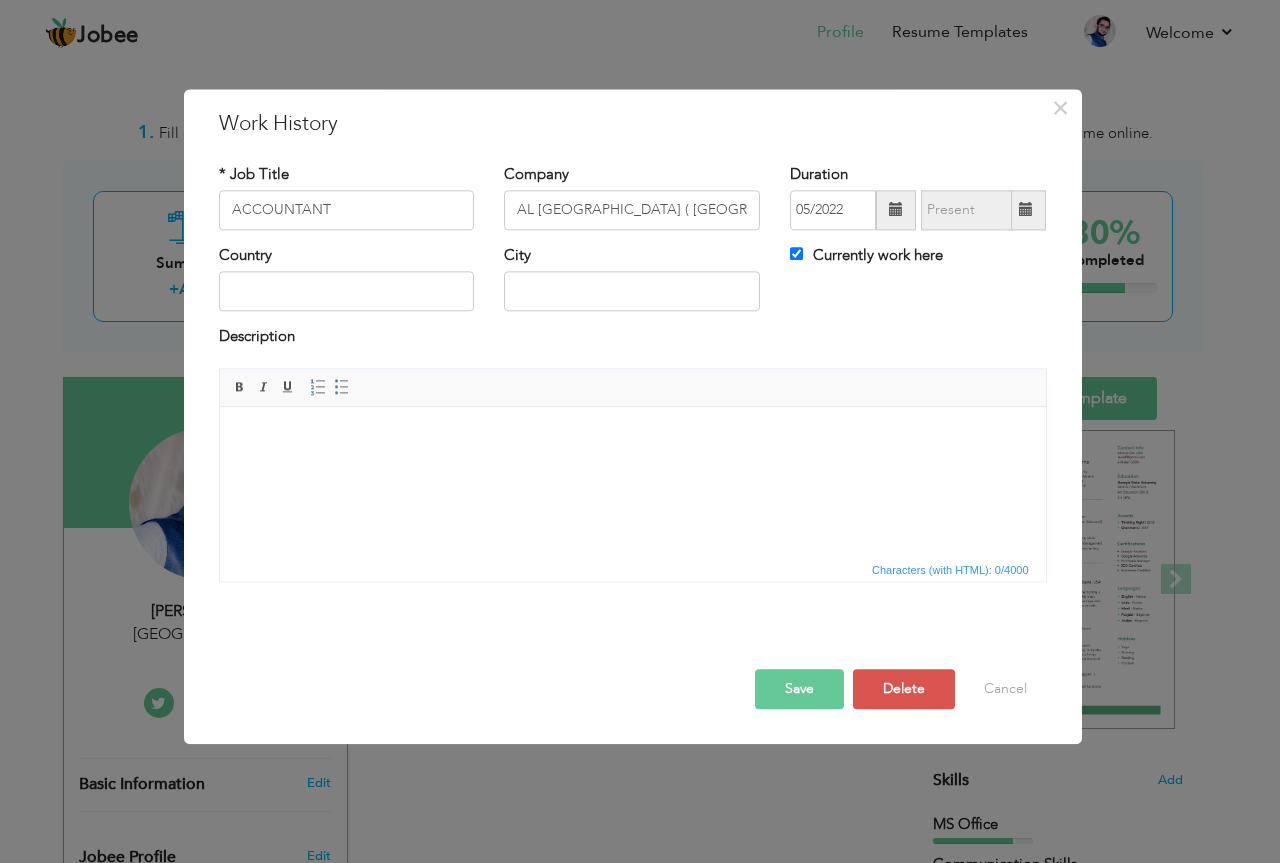click at bounding box center [896, 210] 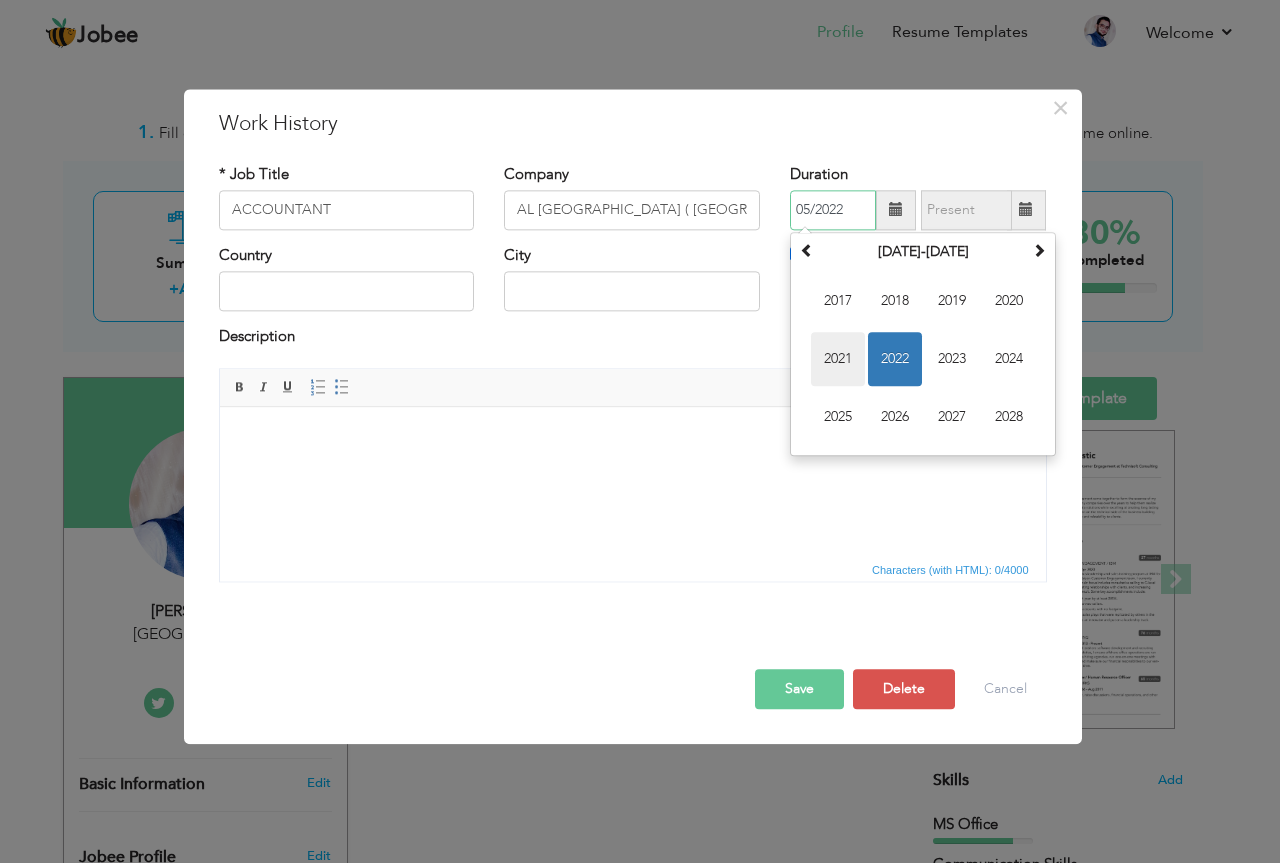 click on "2021" at bounding box center (838, 359) 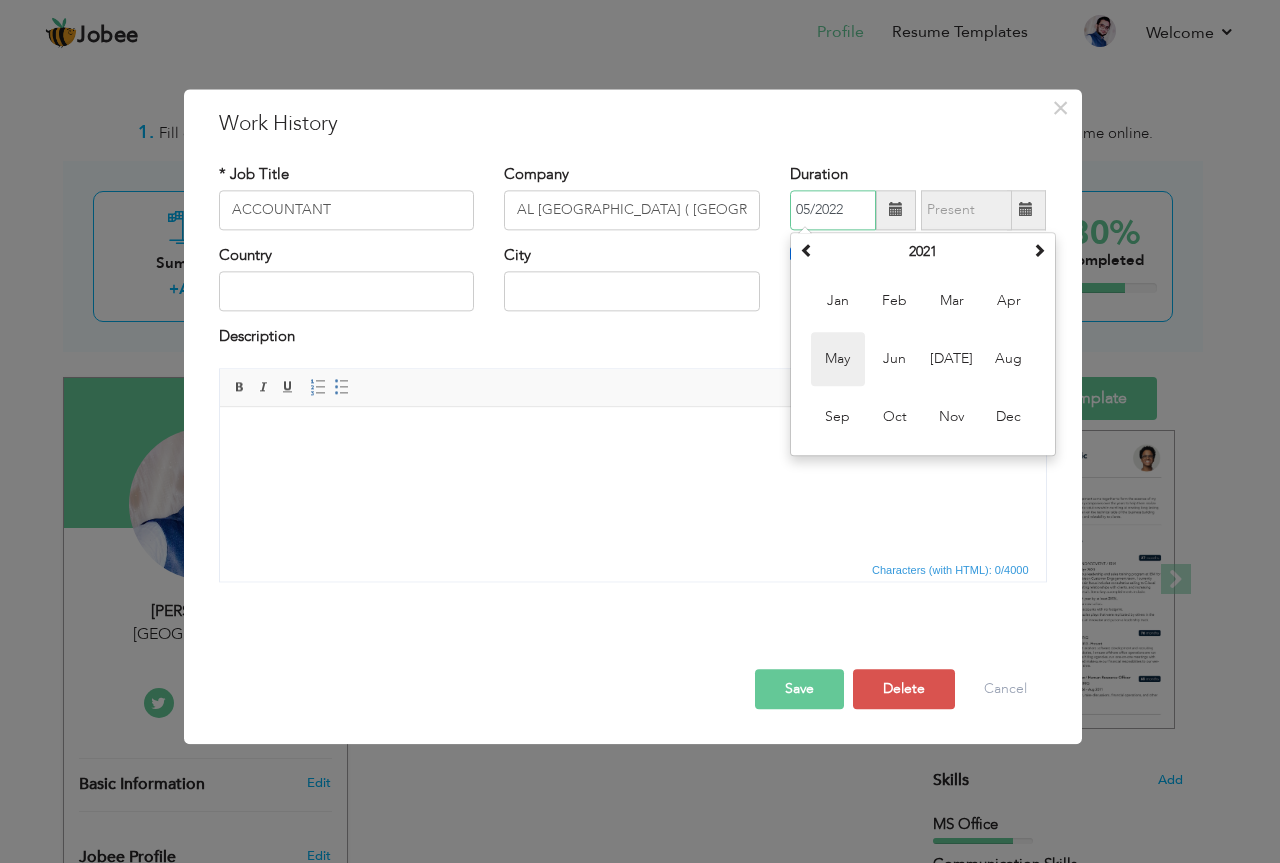 click on "May" at bounding box center (838, 359) 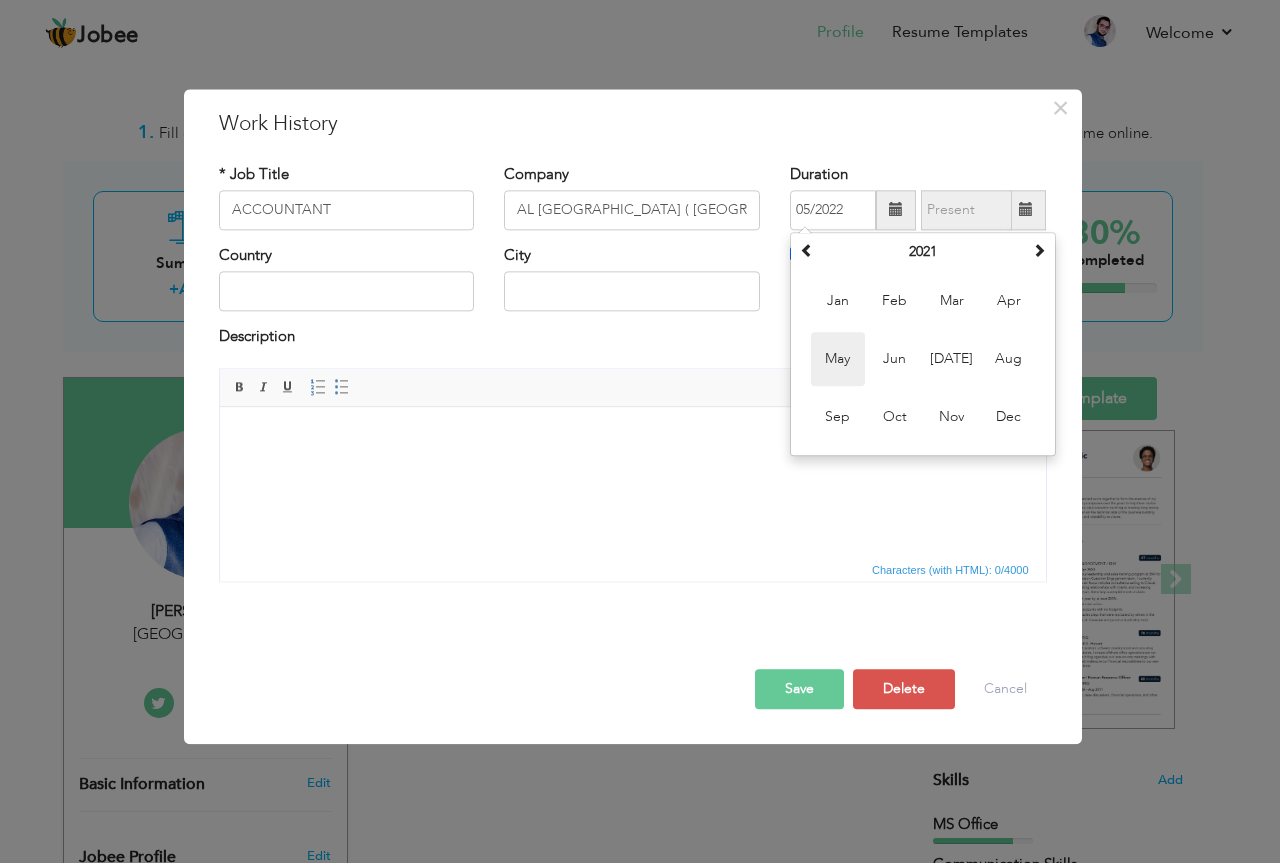 type on "05/2021" 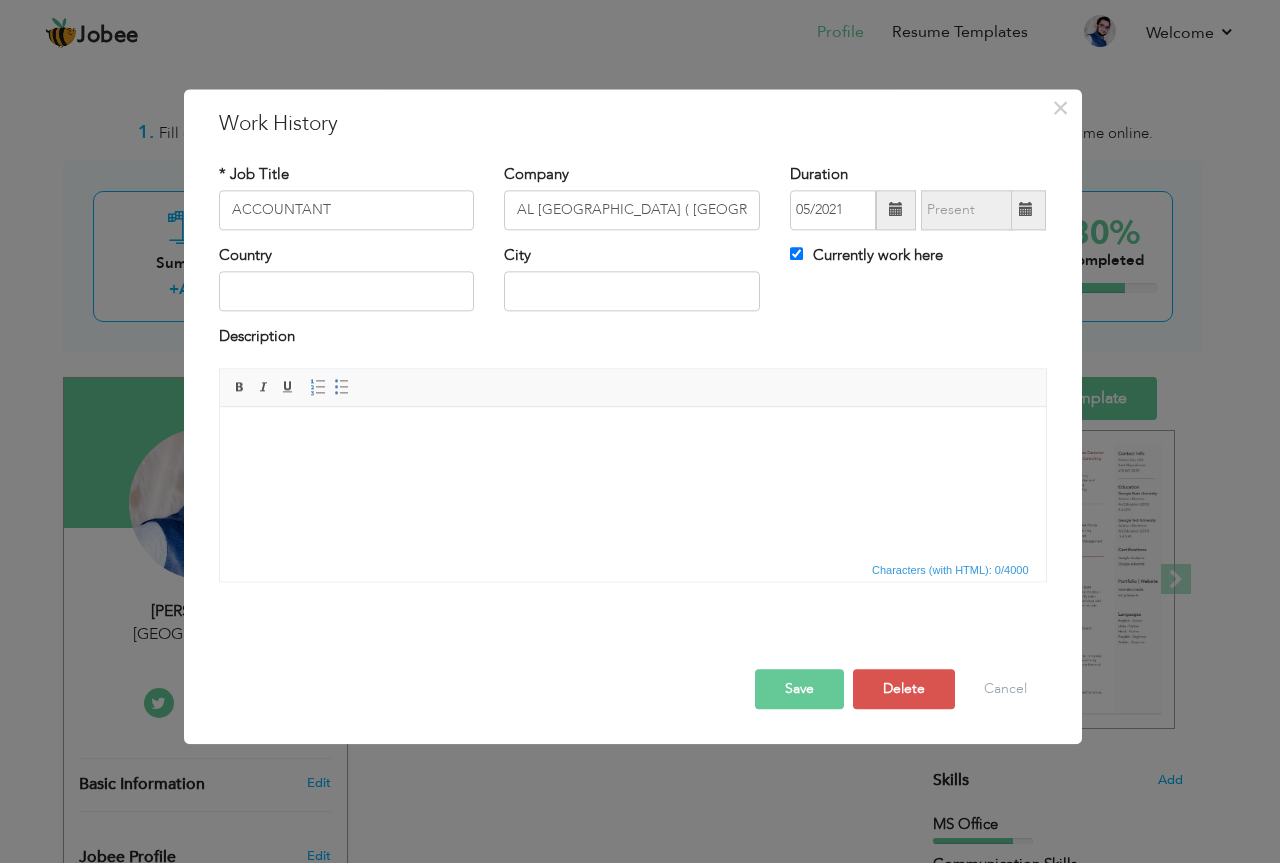click on "Save" at bounding box center [799, 689] 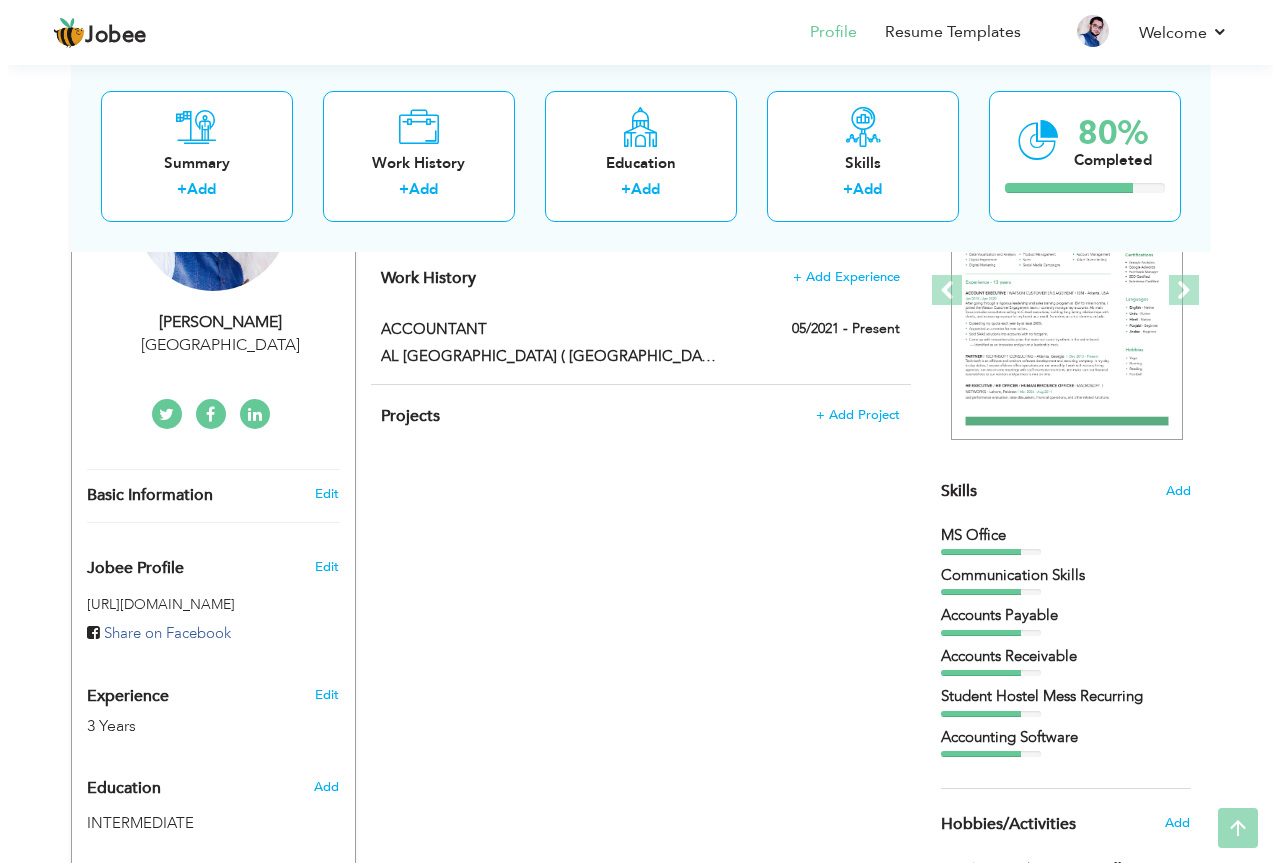 scroll, scrollTop: 300, scrollLeft: 0, axis: vertical 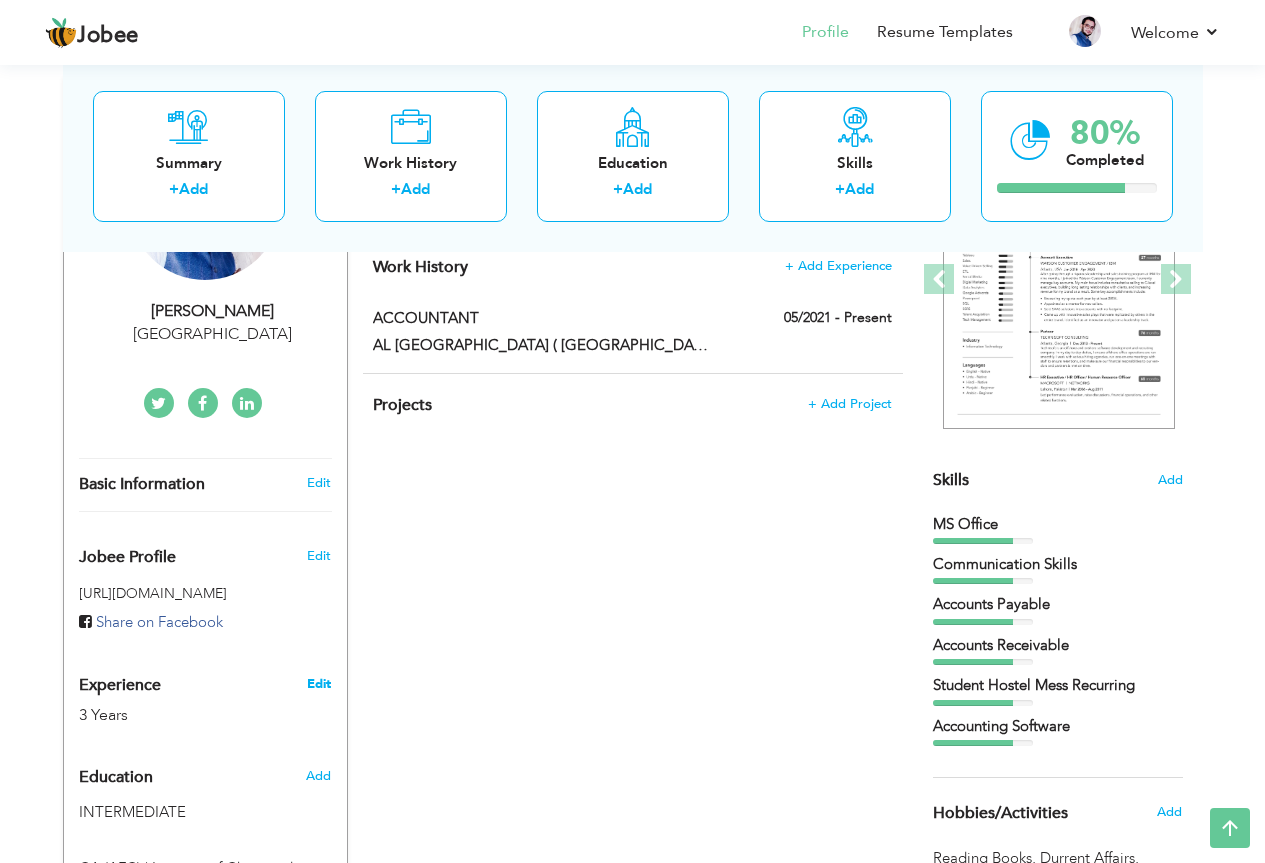 click on "Edit" at bounding box center [319, 684] 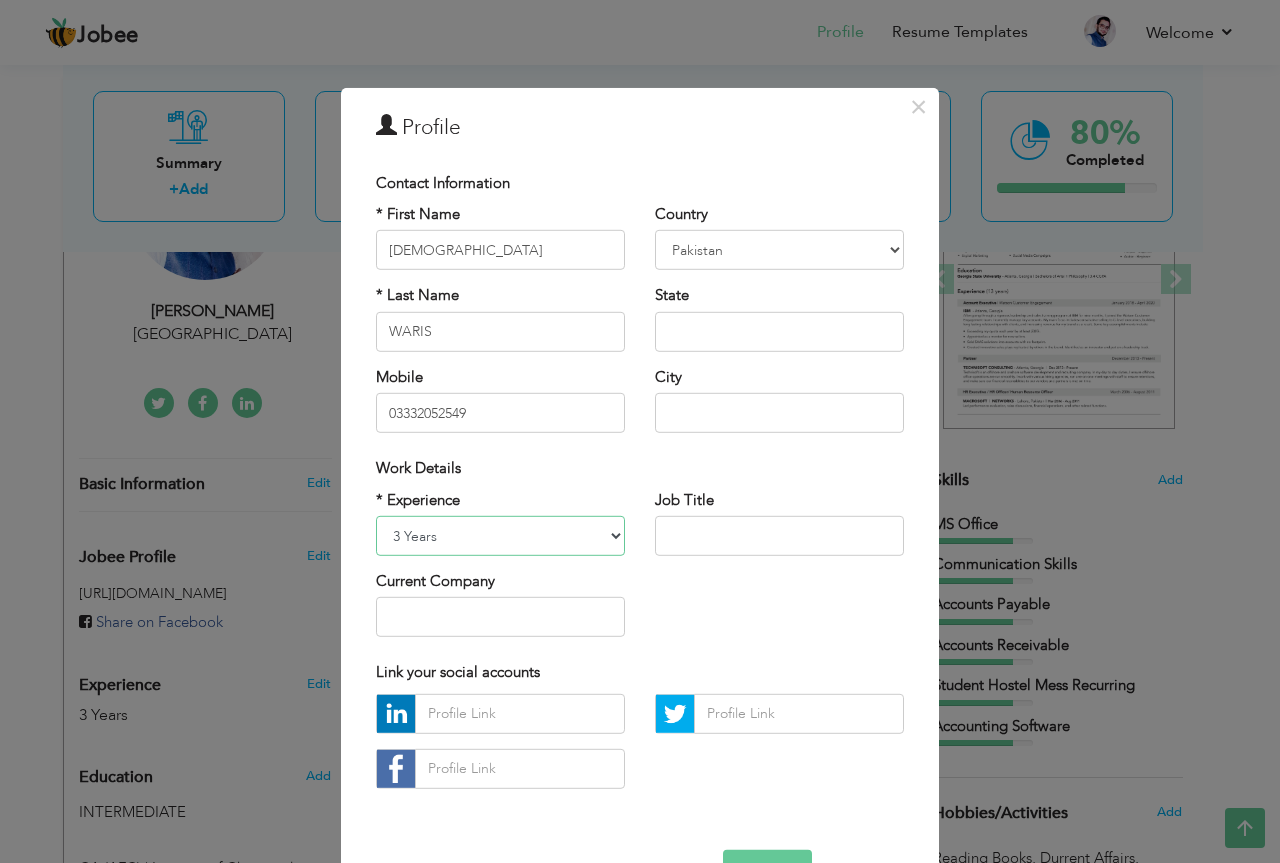 click on "Entry Level Less than 1 Year 1 Year 2 Years 3 Years 4 Years 5 Years 6 Years 7 Years 8 Years 9 Years 10 Years 11 Years 12 Years 13 Years 14 Years 15 Years 16 Years 17 Years 18 Years 19 Years 20 Years 21 Years 22 Years 23 Years 24 Years 25 Years 26 Years 27 Years 28 Years 29 Years 30 Years 31 Years 32 Years 33 Years 34 Years 35 Years More than 35 Years" at bounding box center [500, 536] 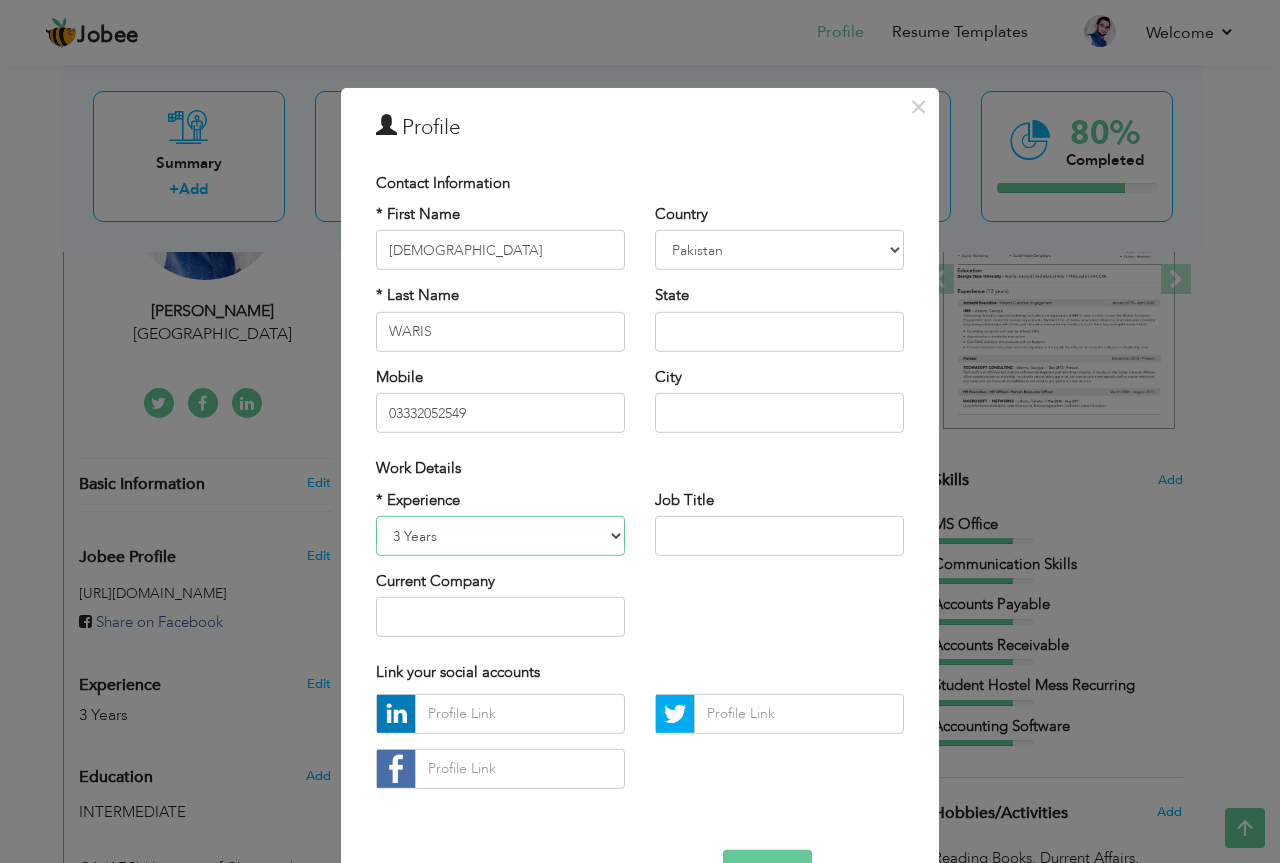 select on "number:7" 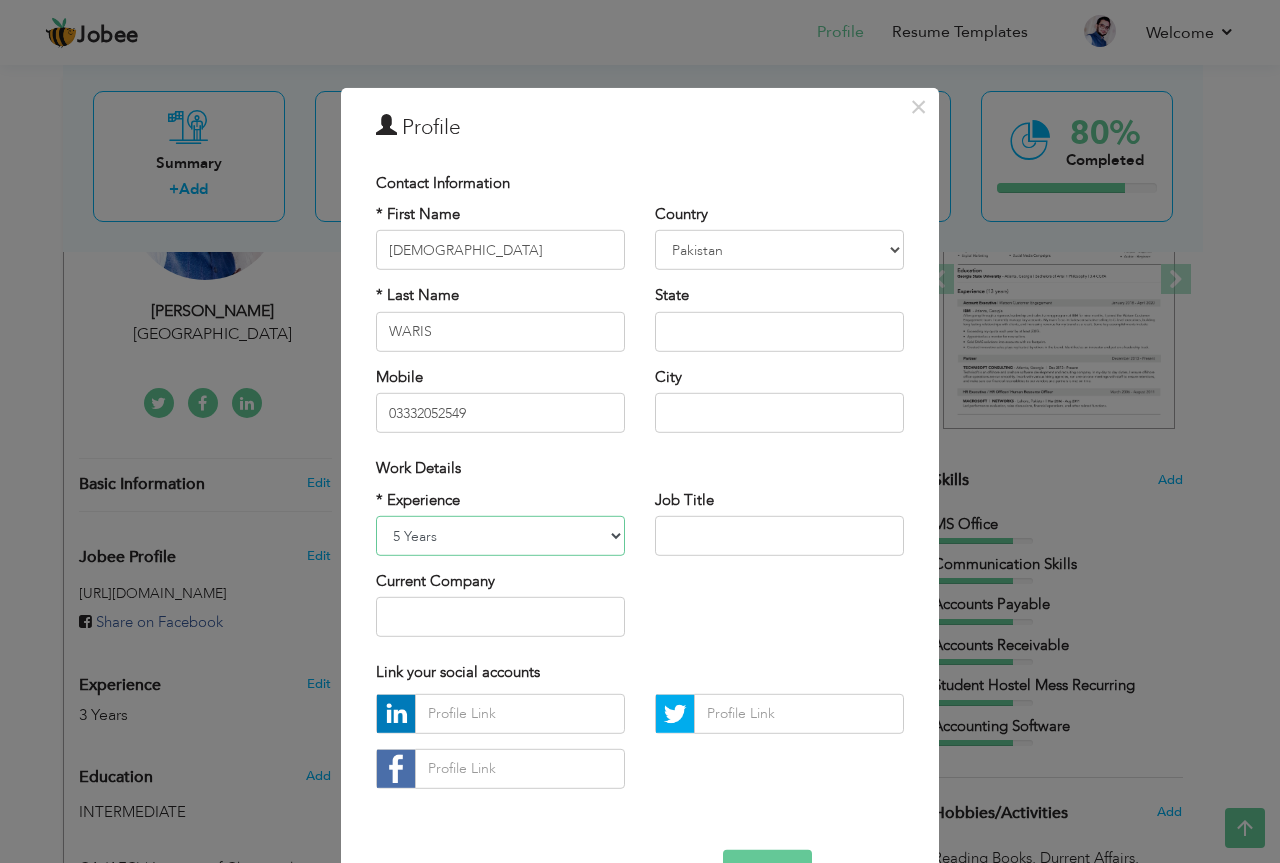 click on "Entry Level Less than 1 Year 1 Year 2 Years 3 Years 4 Years 5 Years 6 Years 7 Years 8 Years 9 Years 10 Years 11 Years 12 Years 13 Years 14 Years 15 Years 16 Years 17 Years 18 Years 19 Years 20 Years 21 Years 22 Years 23 Years 24 Years 25 Years 26 Years 27 Years 28 Years 29 Years 30 Years 31 Years 32 Years 33 Years 34 Years 35 Years More than 35 Years" at bounding box center (500, 536) 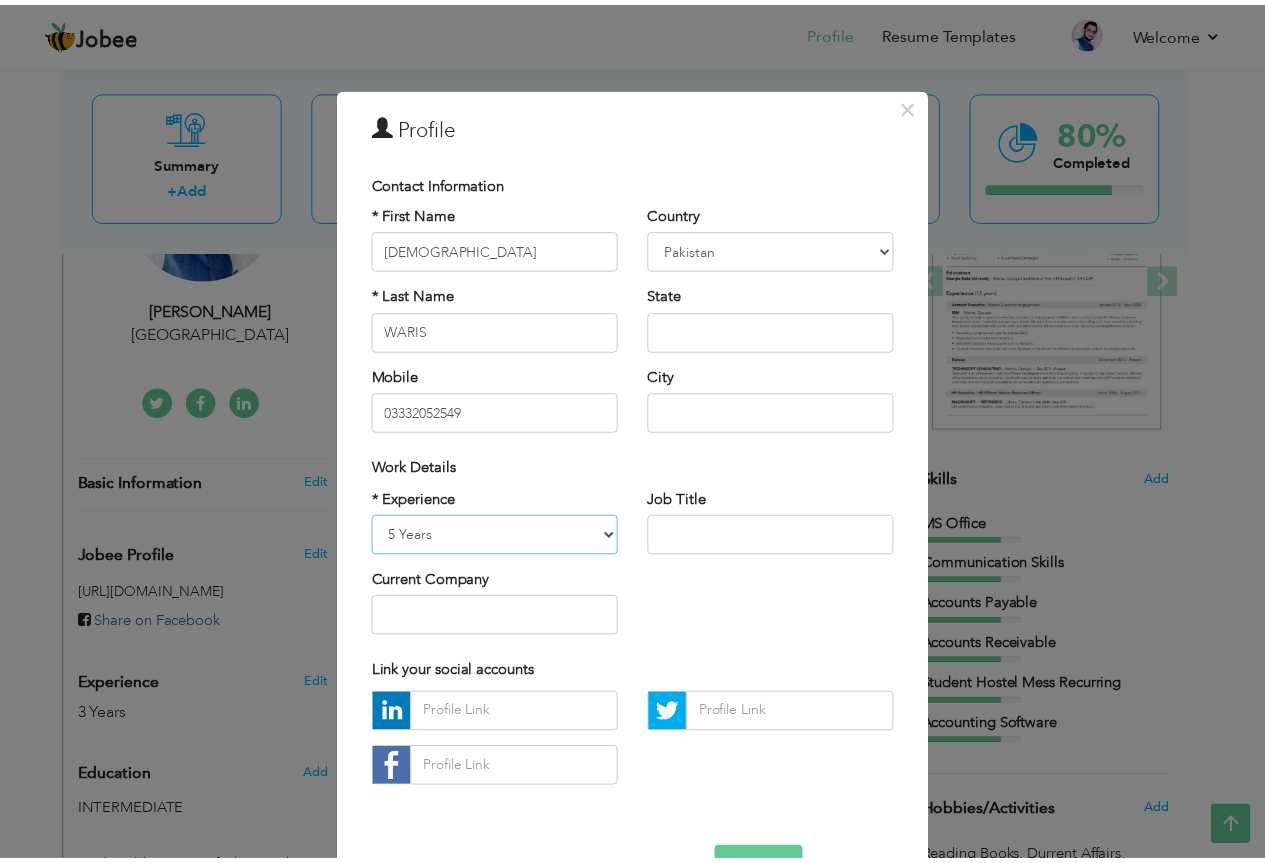 scroll, scrollTop: 62, scrollLeft: 0, axis: vertical 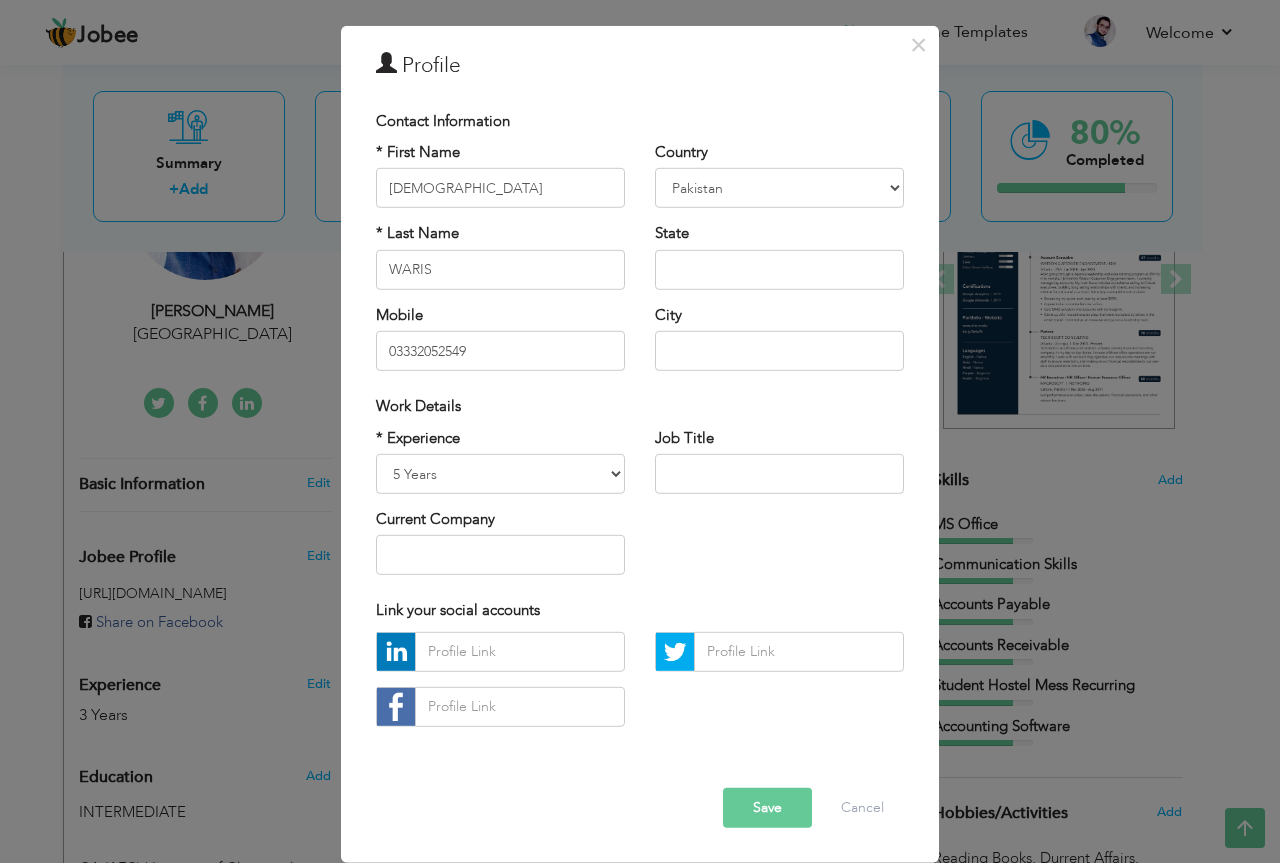 click on "Save" at bounding box center [767, 808] 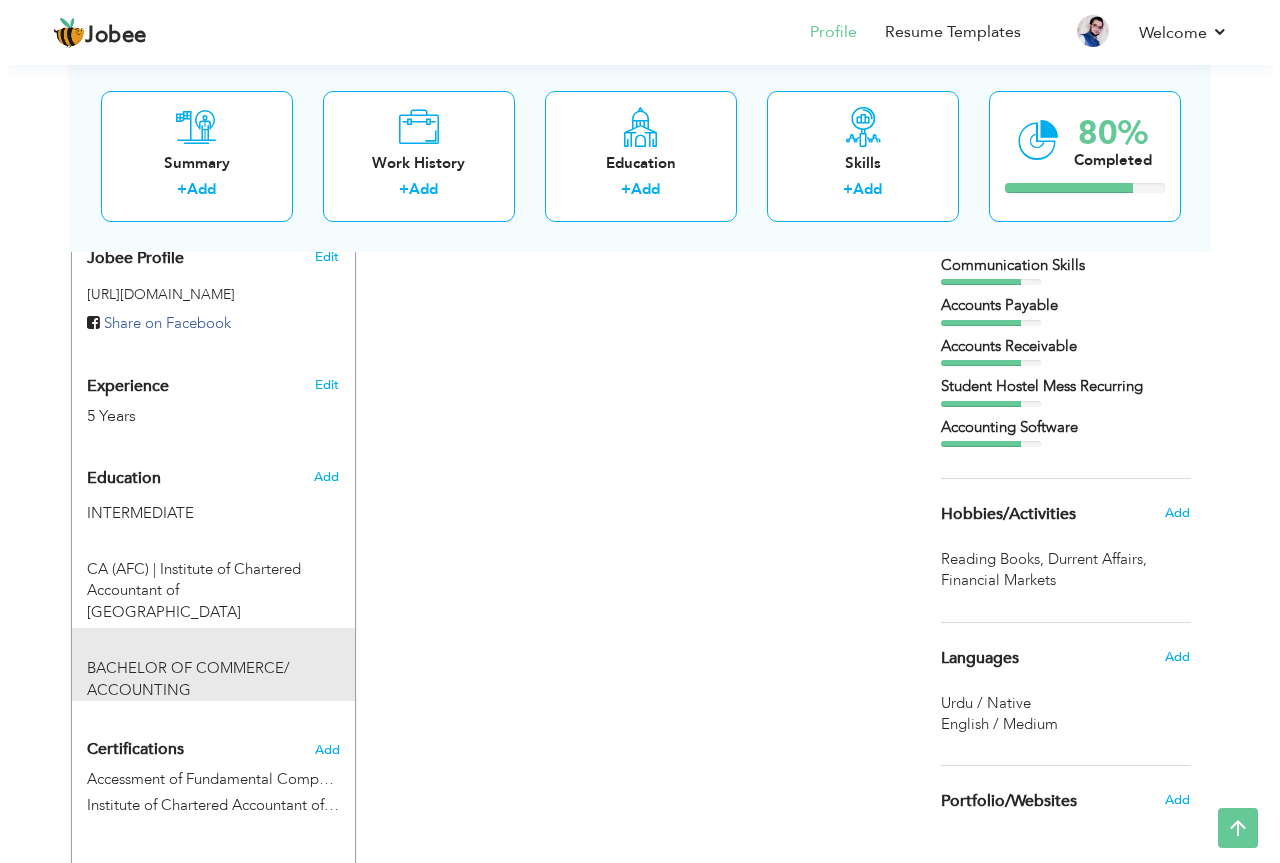 scroll, scrollTop: 600, scrollLeft: 0, axis: vertical 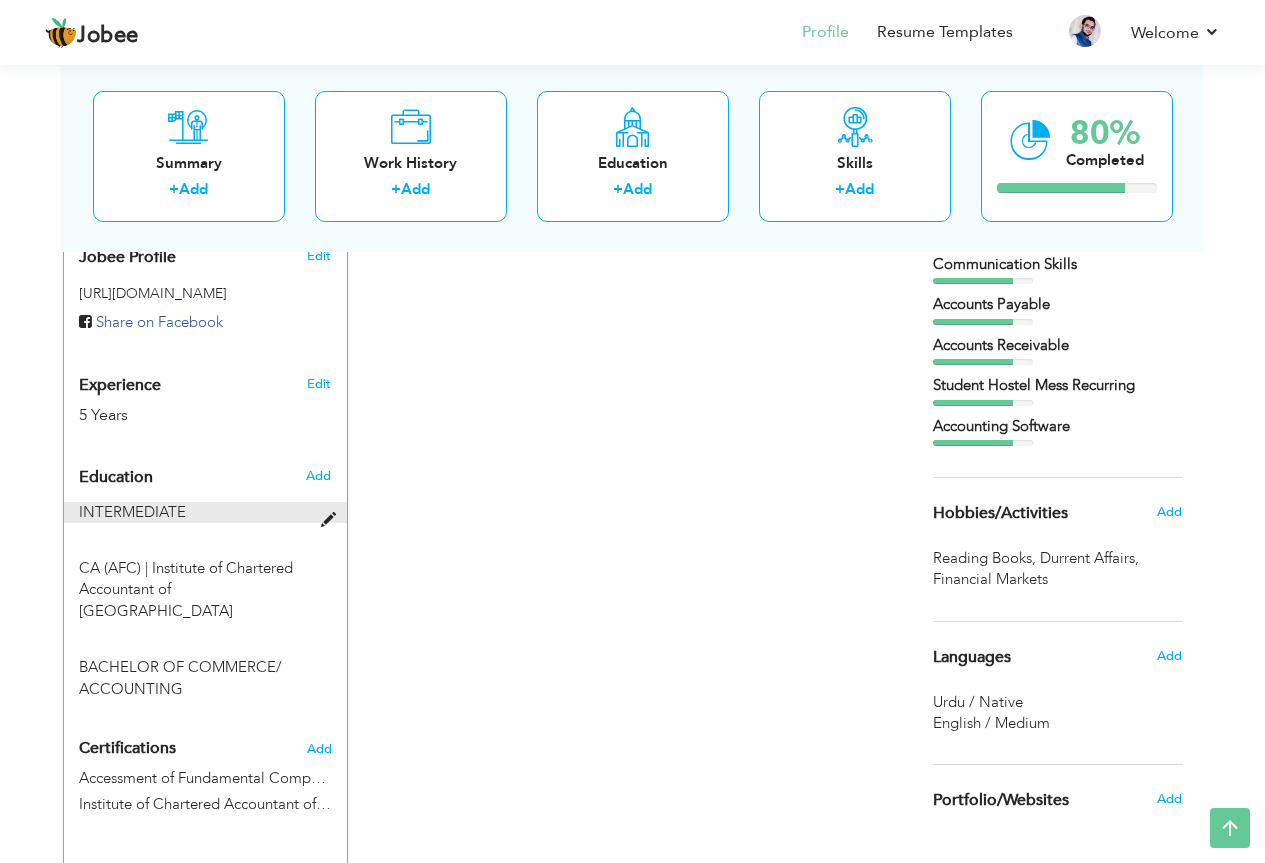 click at bounding box center [333, 520] 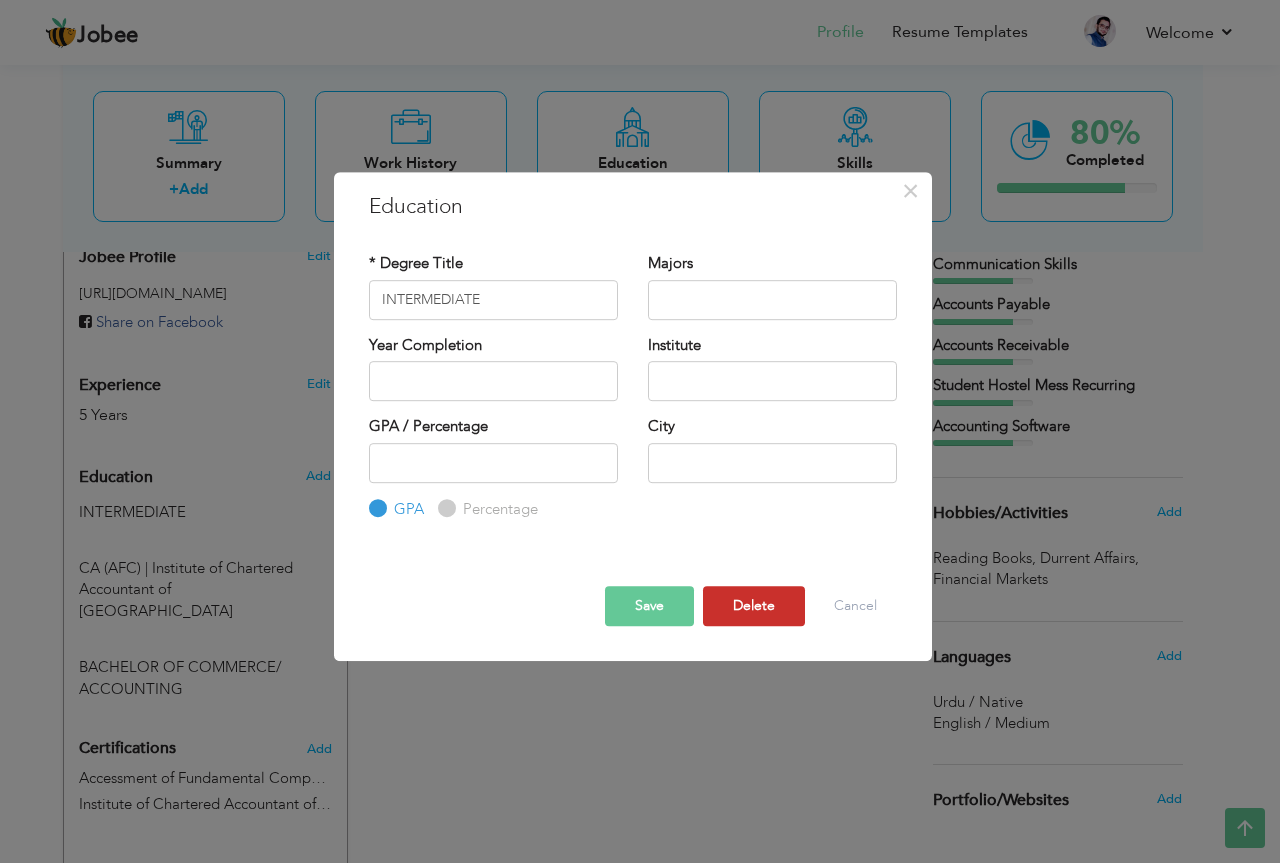click on "Delete" at bounding box center [754, 606] 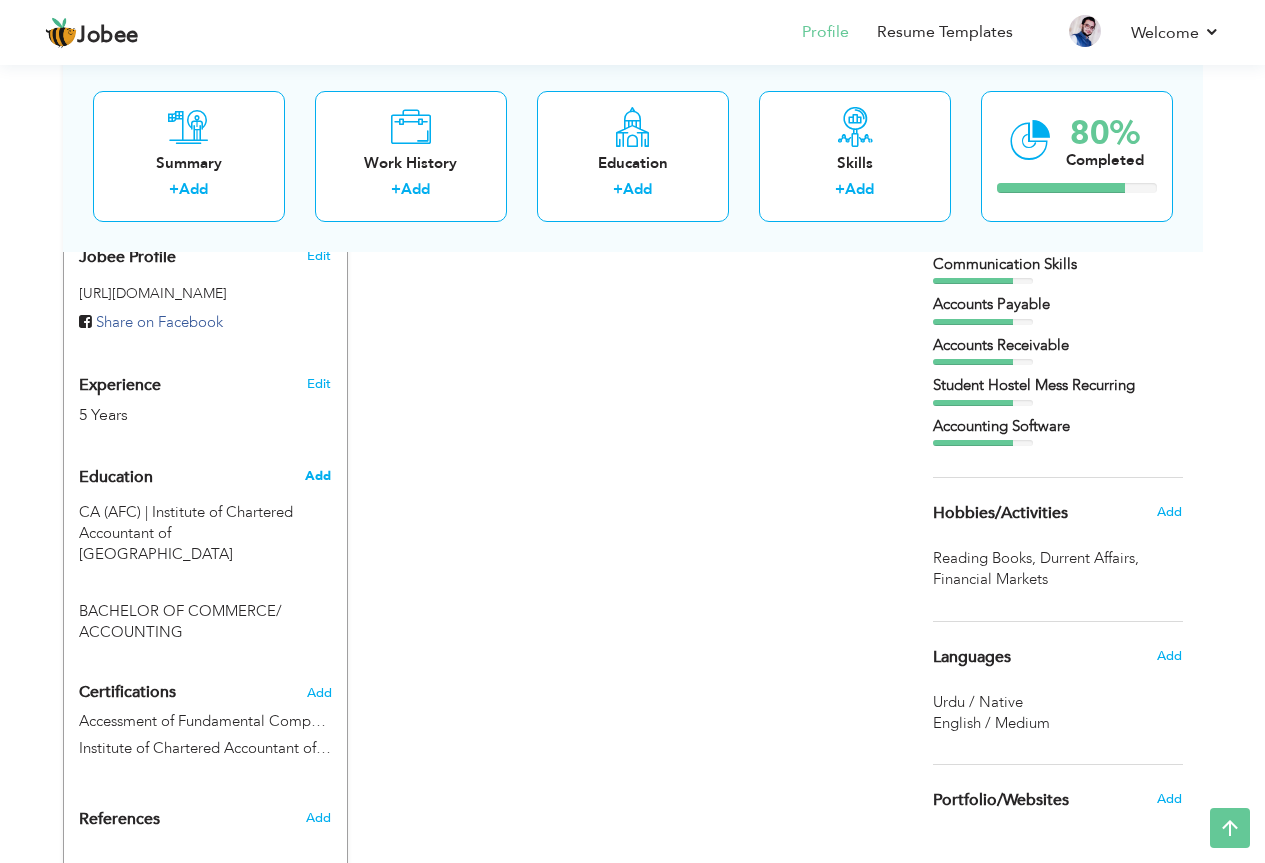 click on "Add" at bounding box center [318, 476] 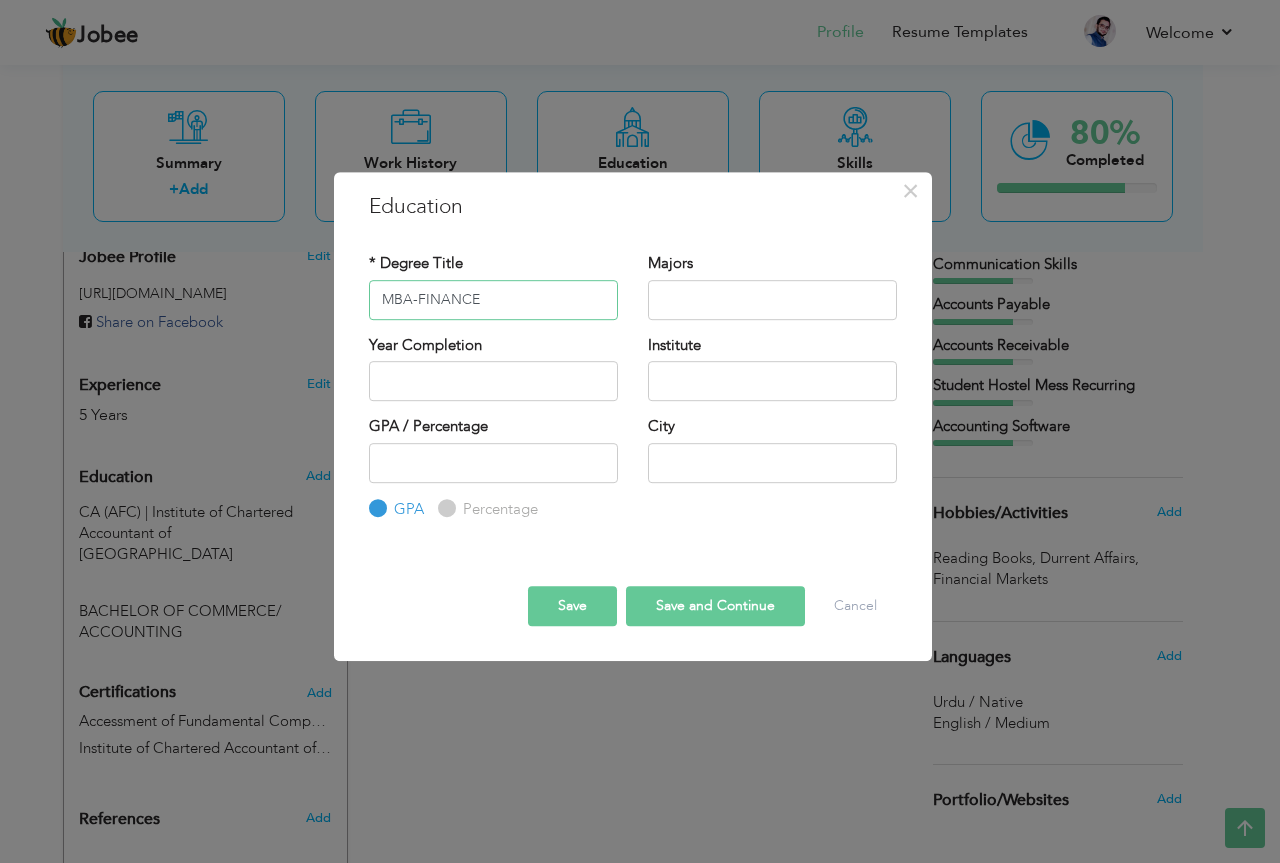 type on "MBA-FINANCE" 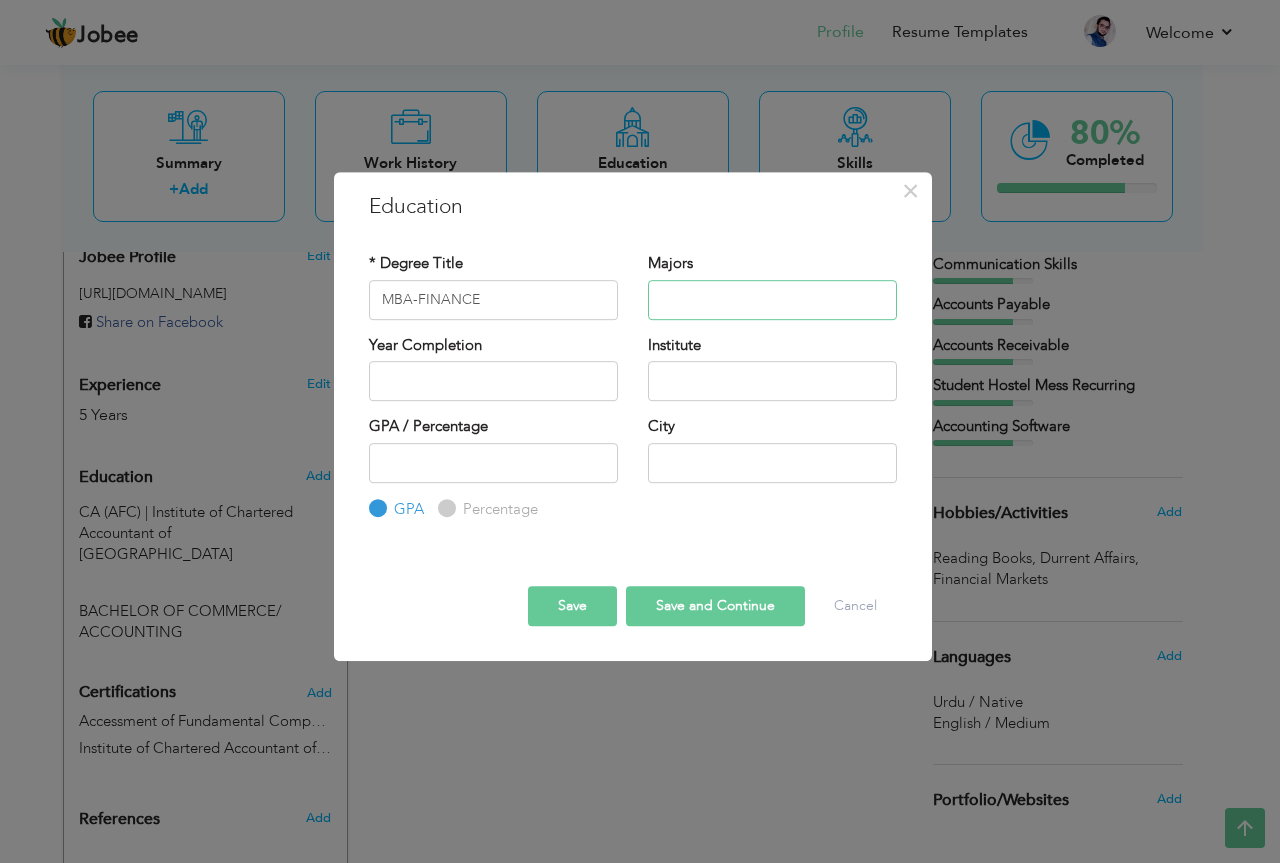 click at bounding box center (772, 300) 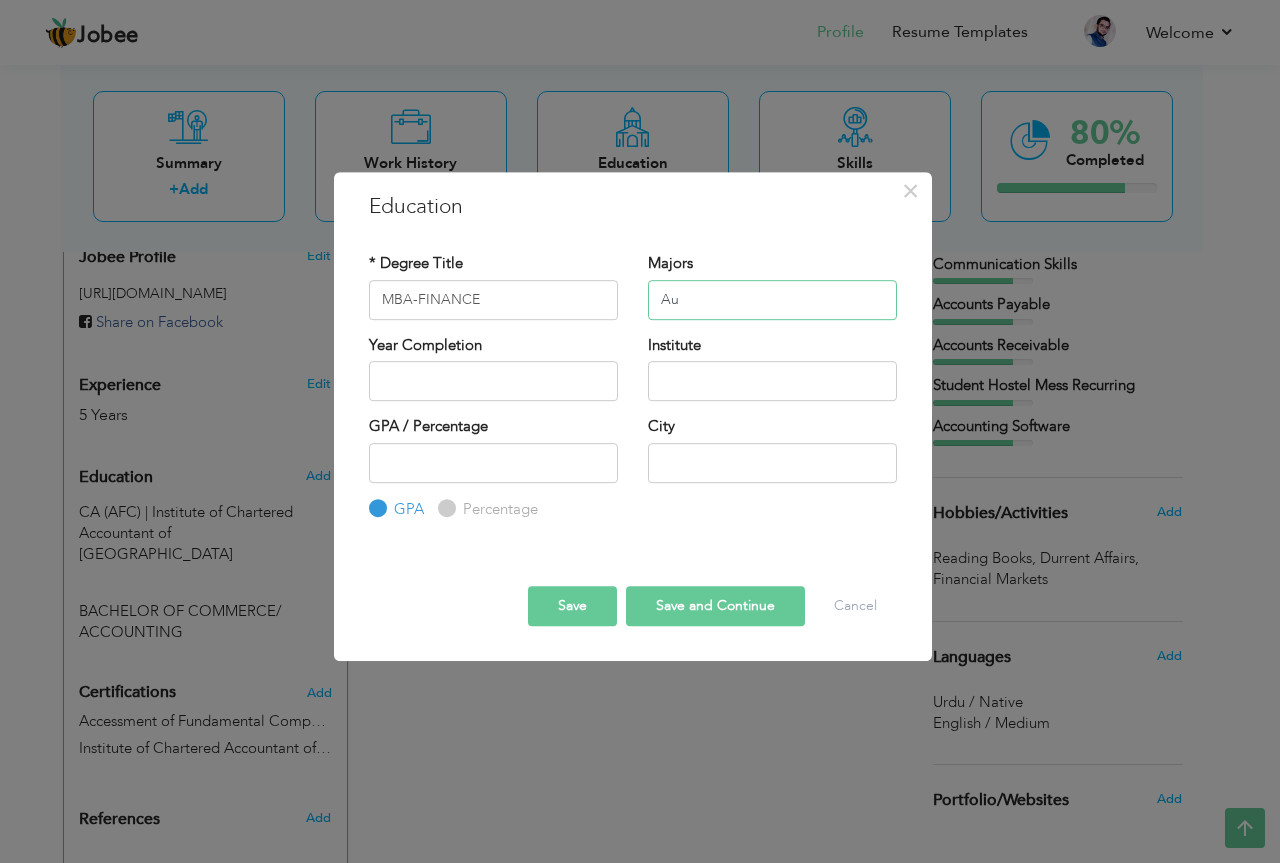 type on "A" 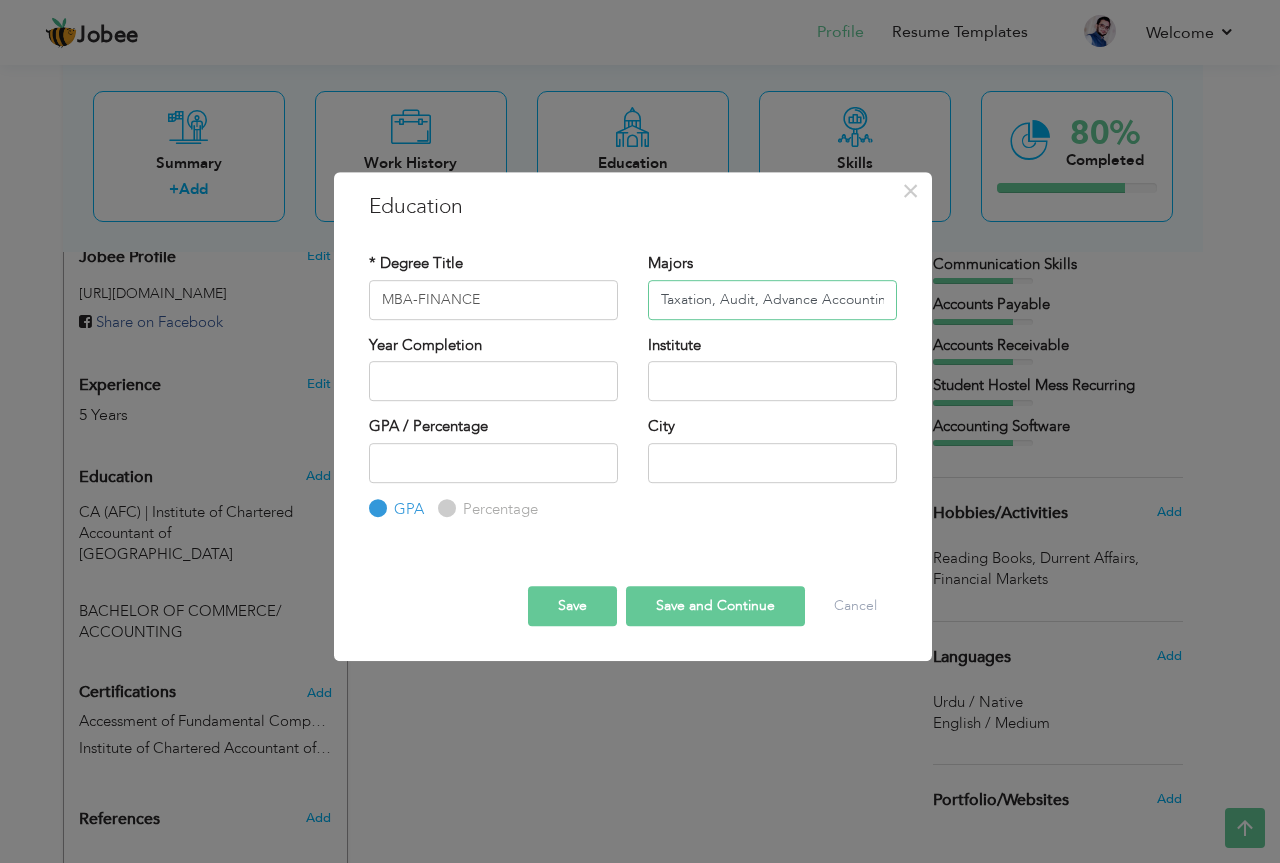 scroll, scrollTop: 0, scrollLeft: 7, axis: horizontal 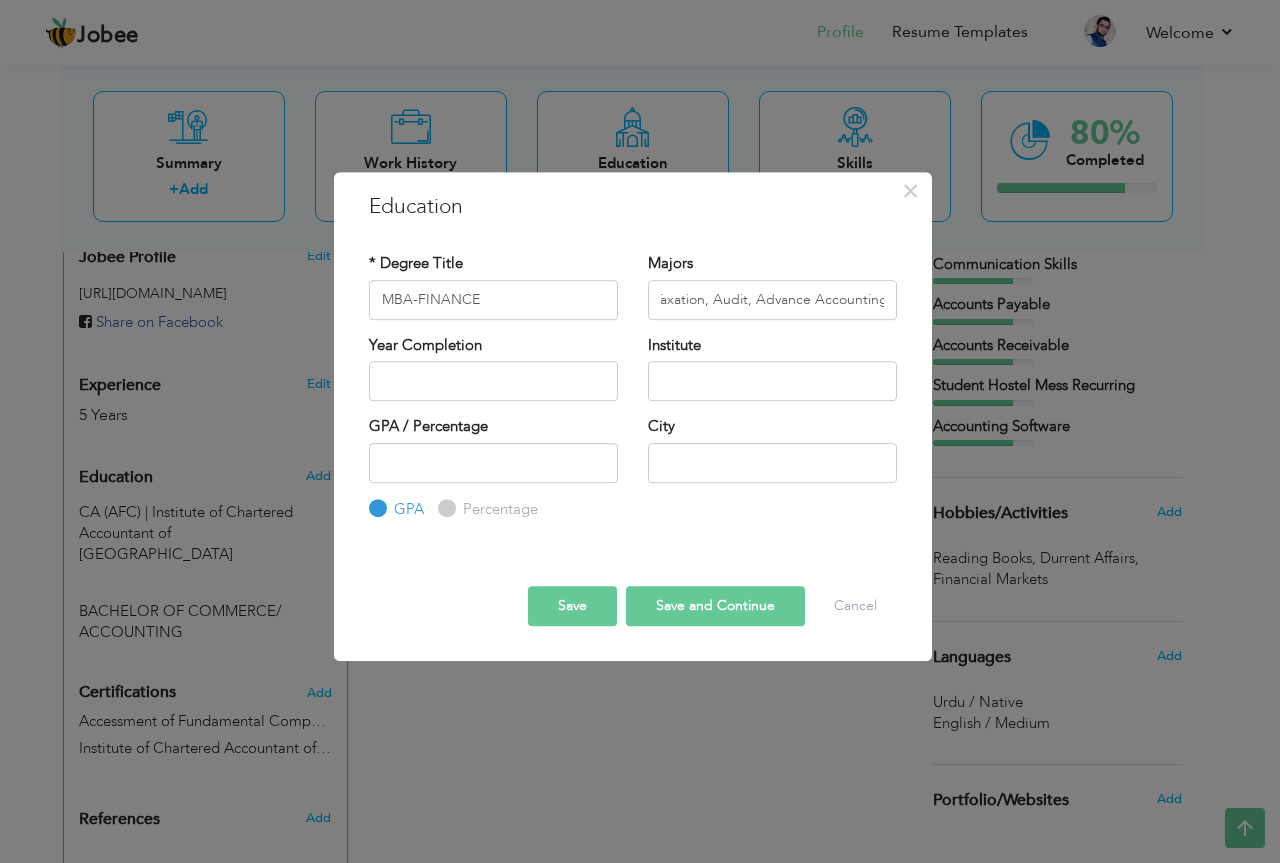 click on "Save" at bounding box center [572, 606] 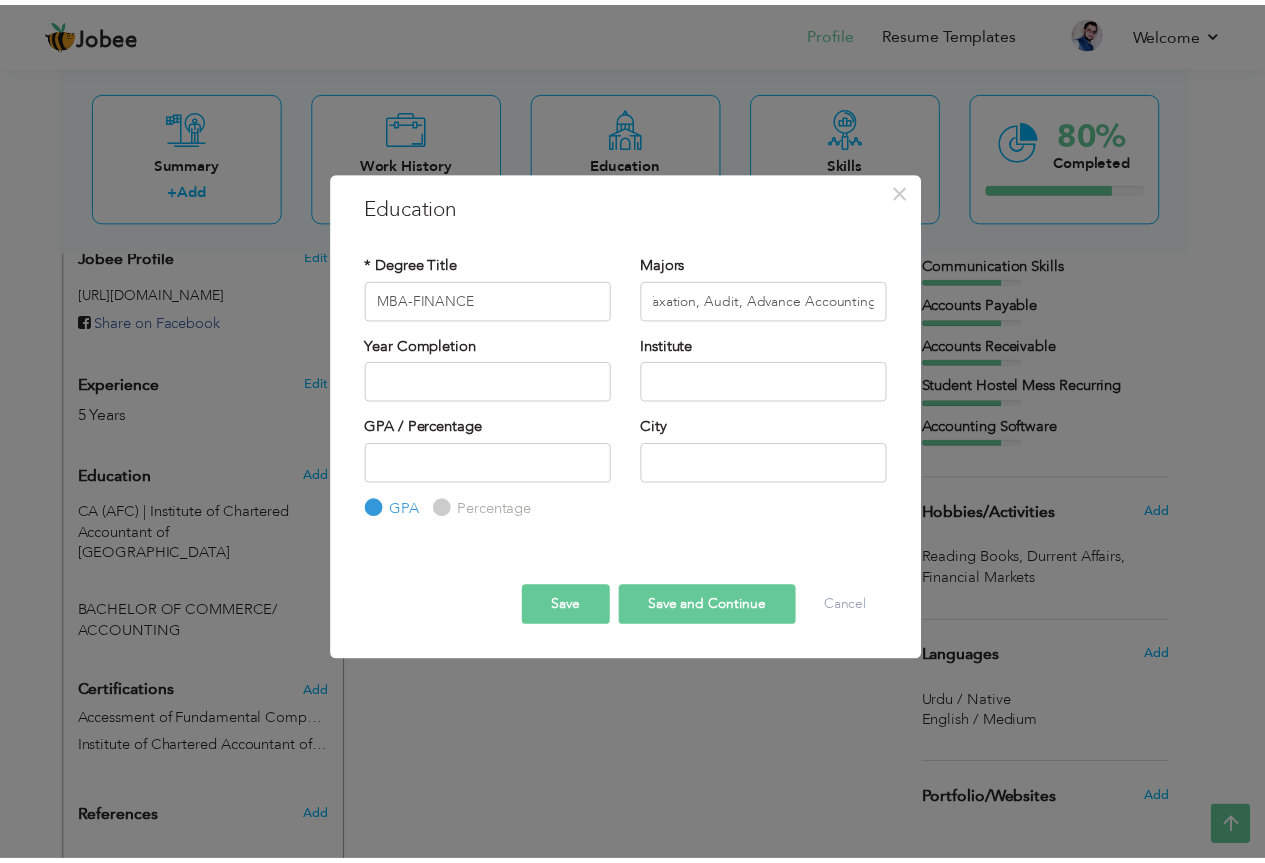 scroll, scrollTop: 0, scrollLeft: 0, axis: both 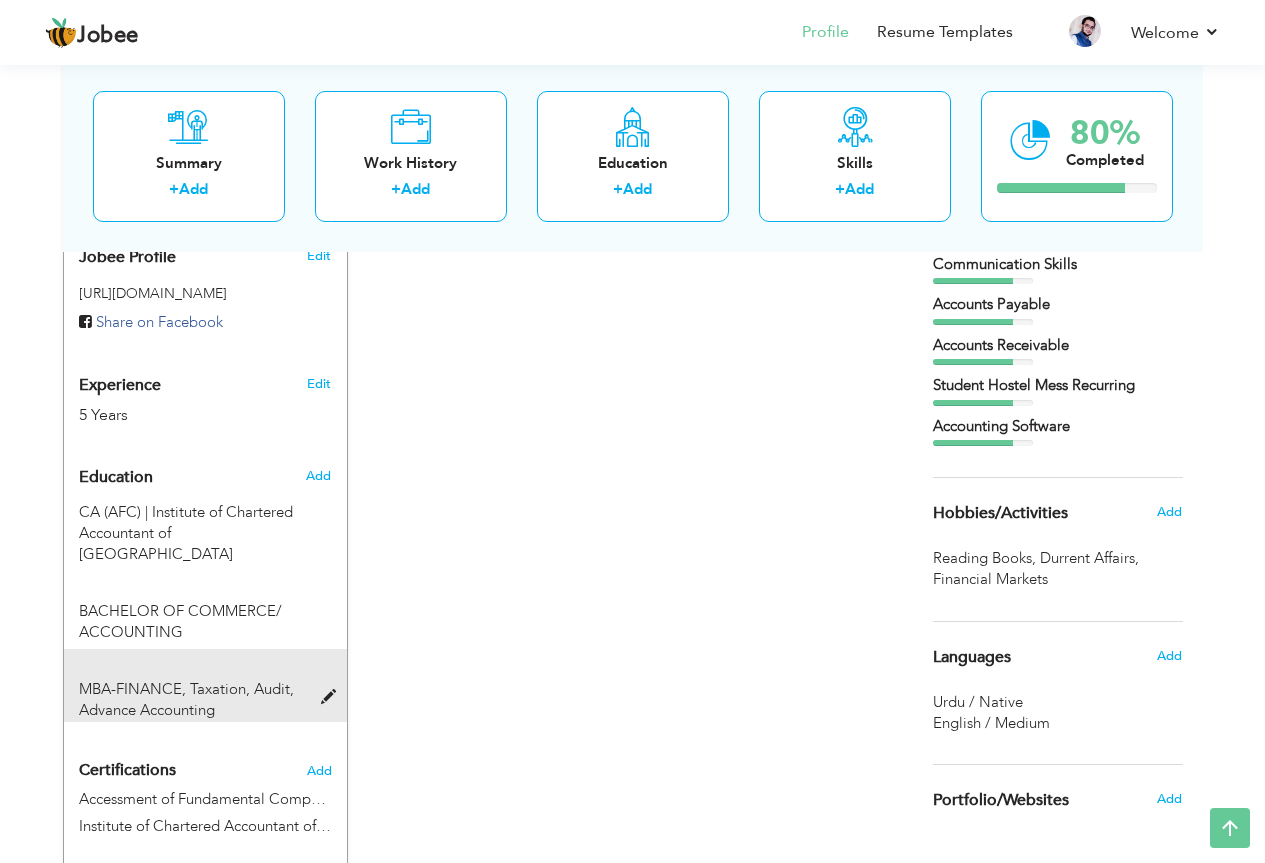 click at bounding box center (333, 697) 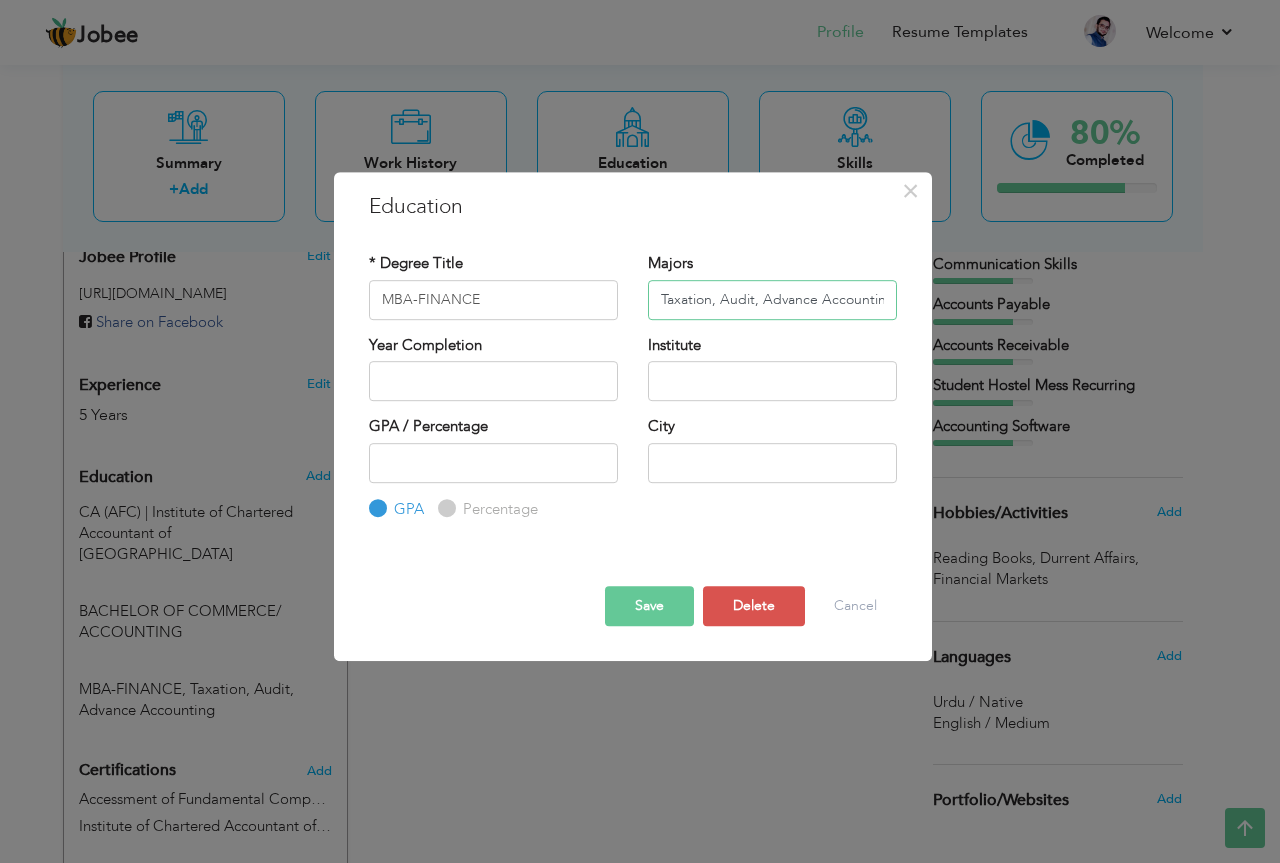 click on "Taxation, Audit, Advance Accounting" at bounding box center (772, 300) 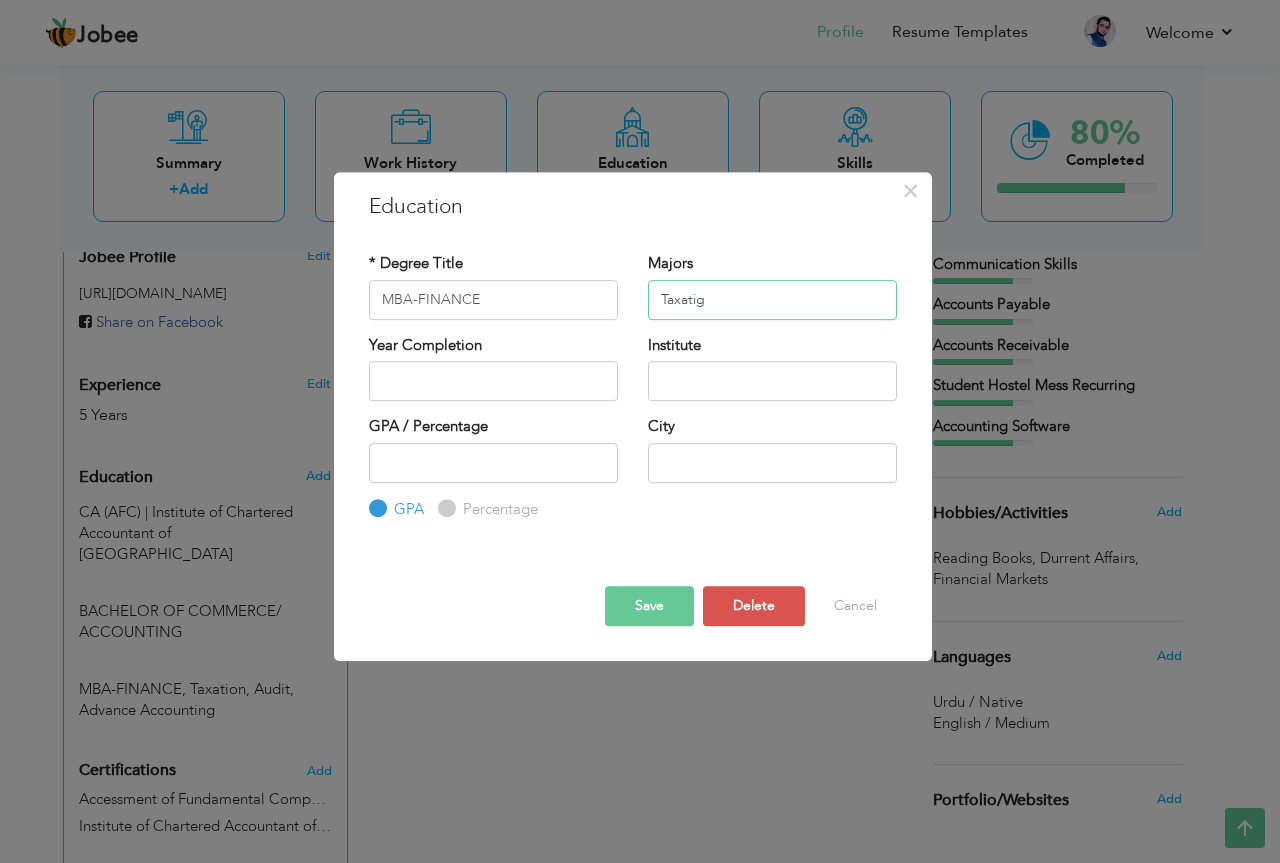 click on "Taxatig" at bounding box center (772, 300) 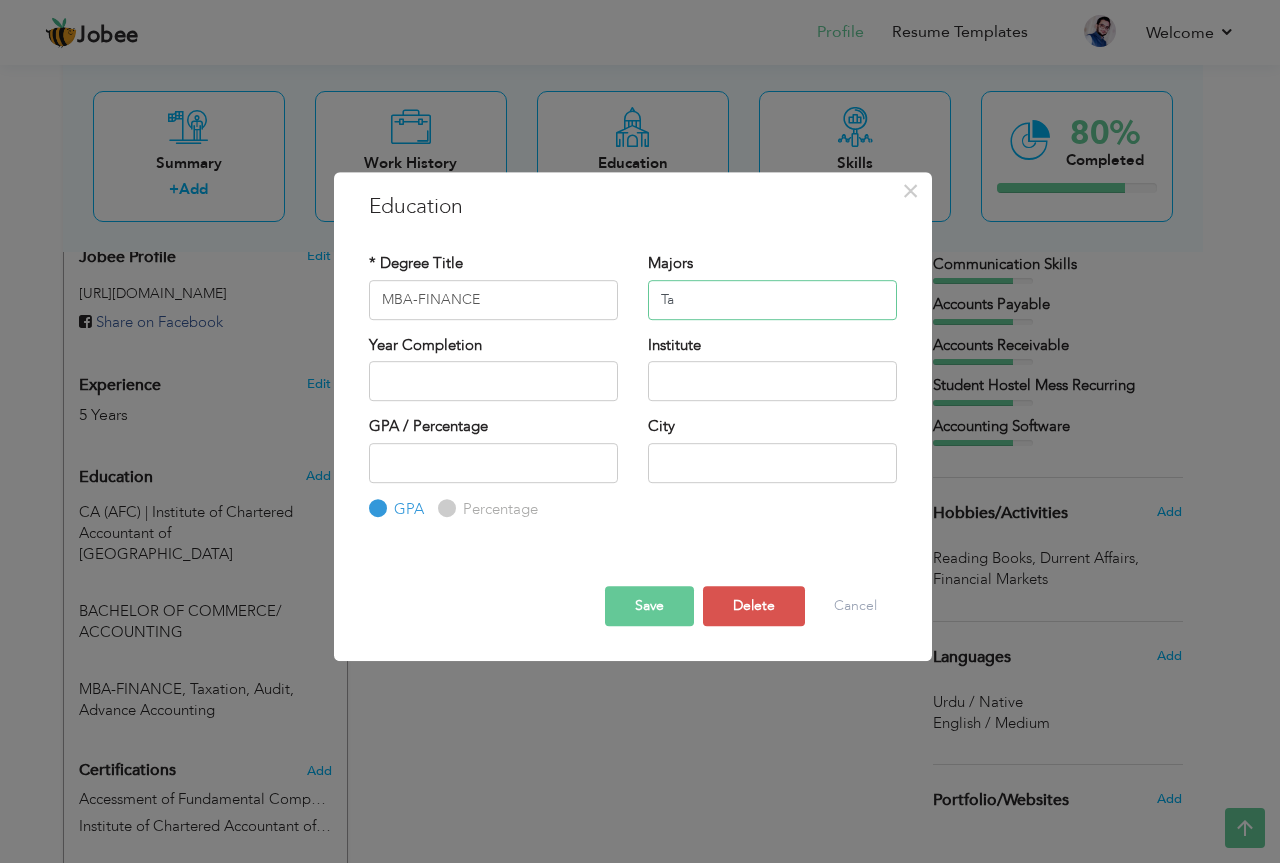 type on "T" 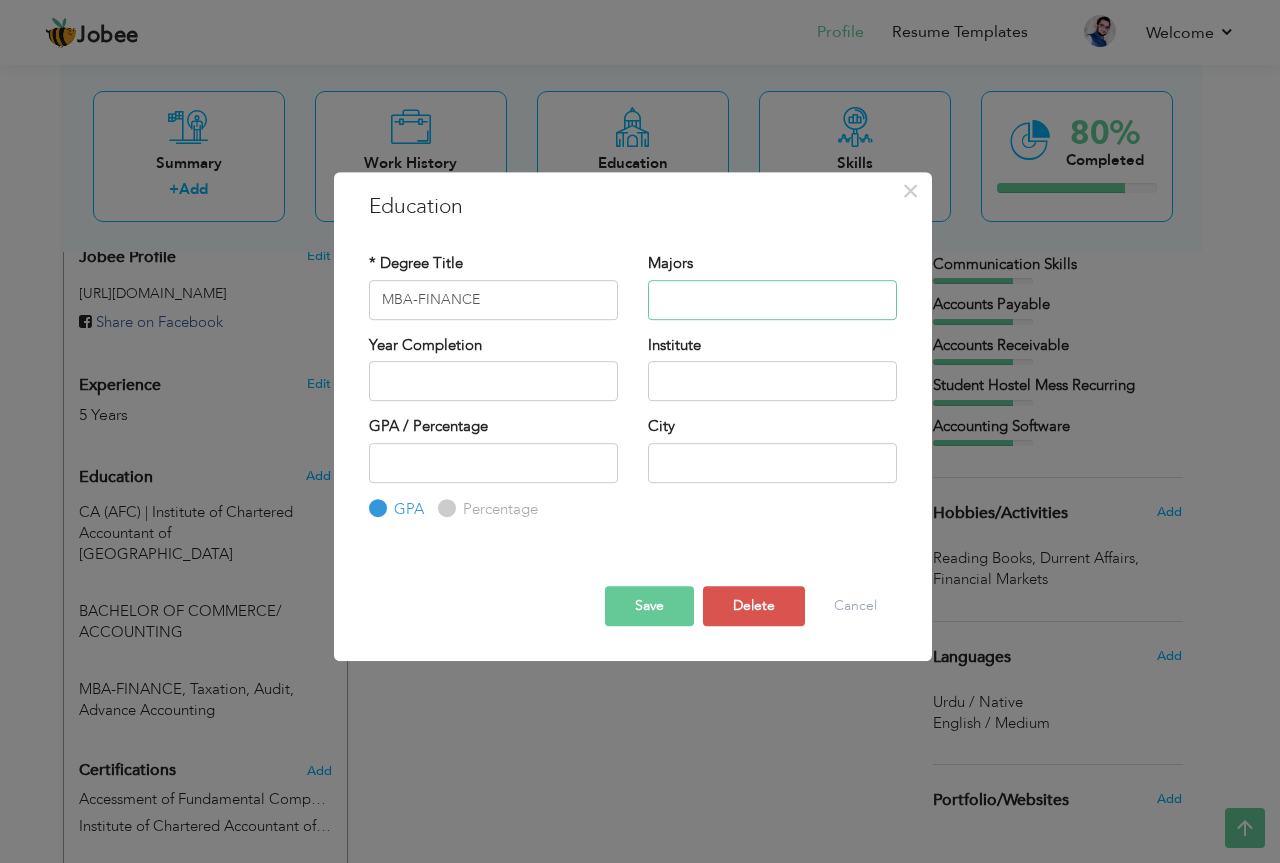 type 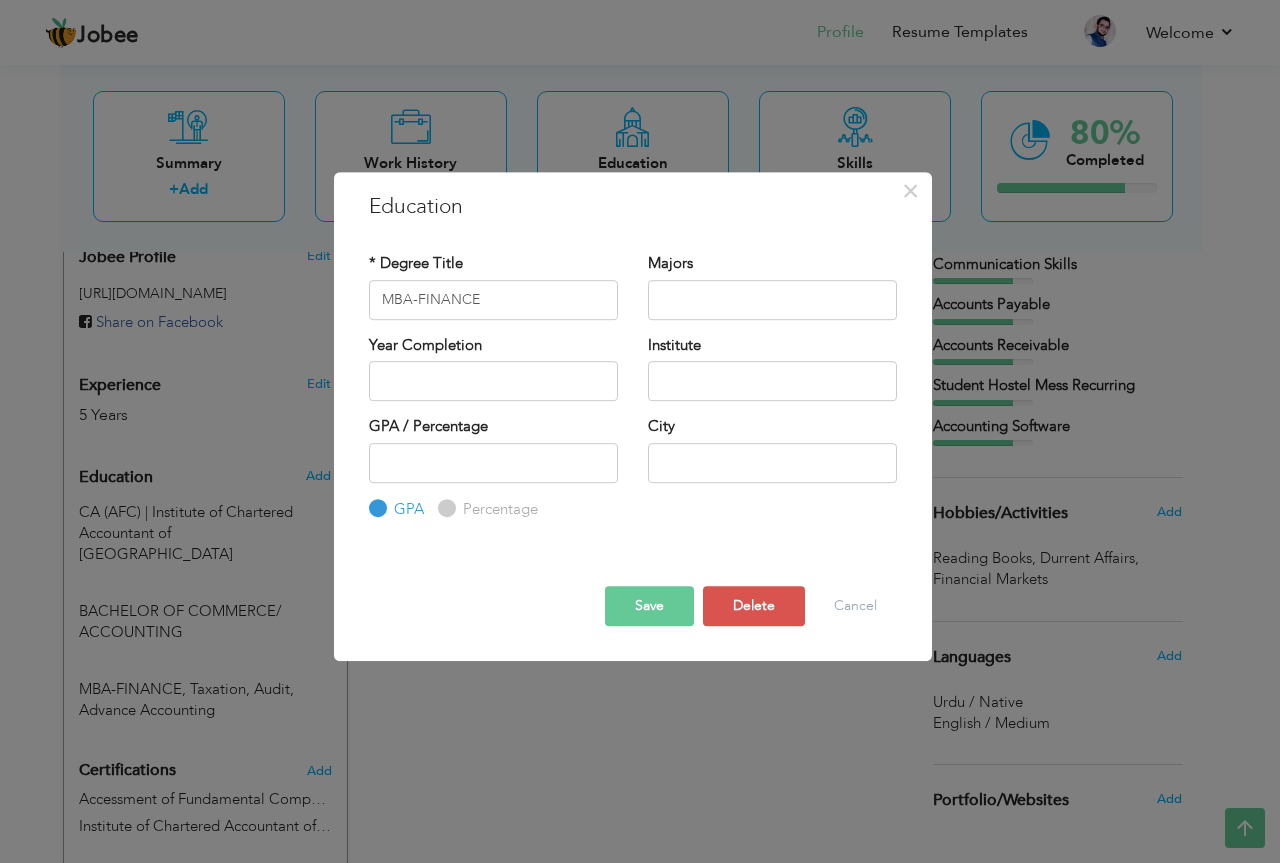 click on "Save" at bounding box center [649, 606] 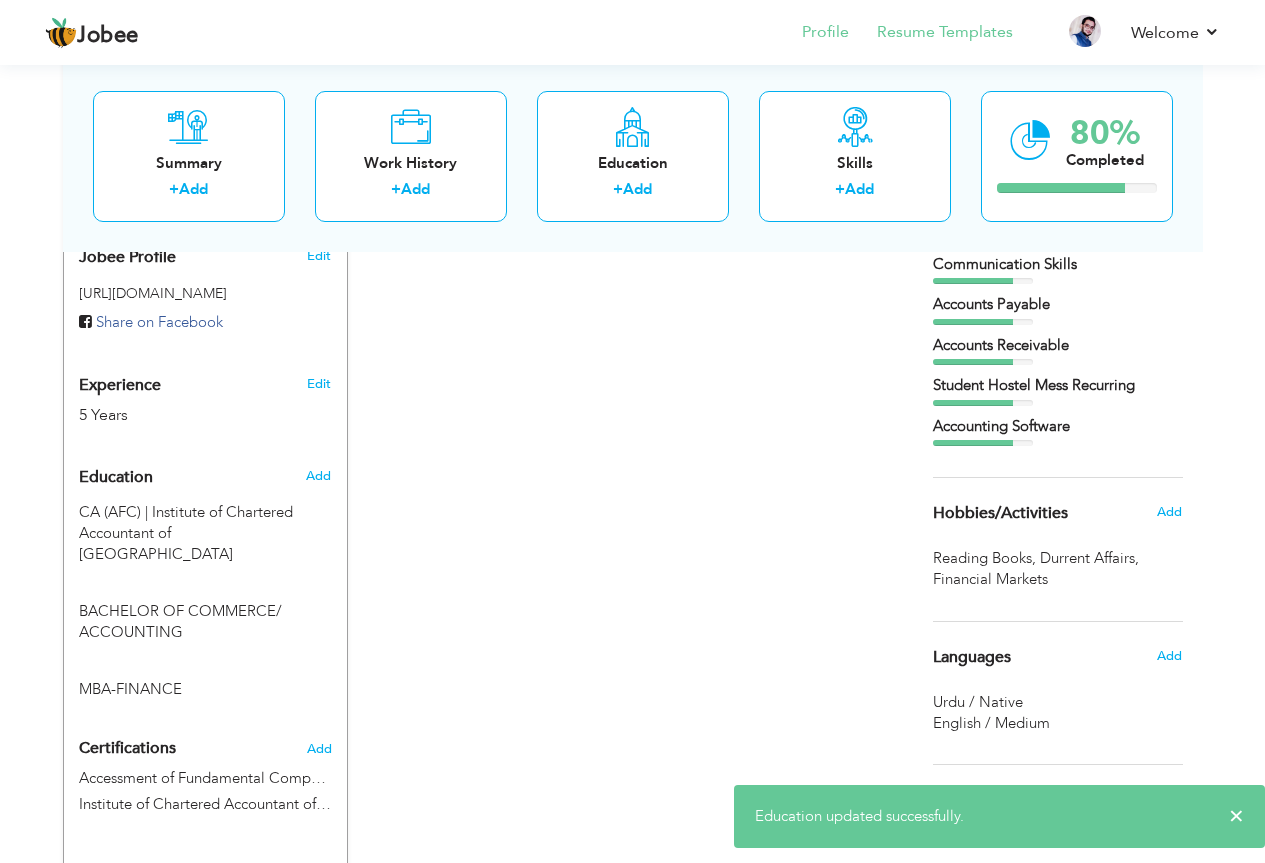 click on "Resume Templates" at bounding box center [931, 34] 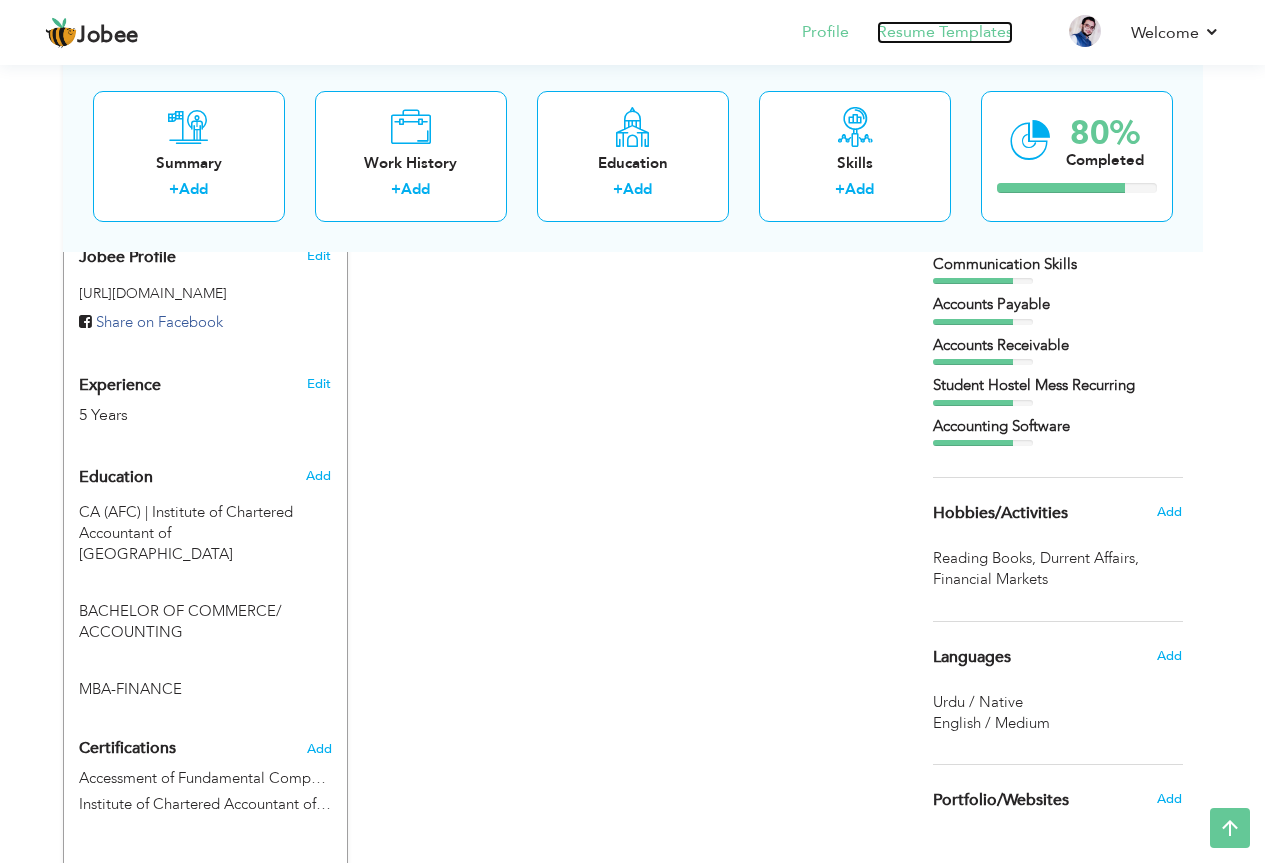 click on "Resume Templates" at bounding box center (945, 32) 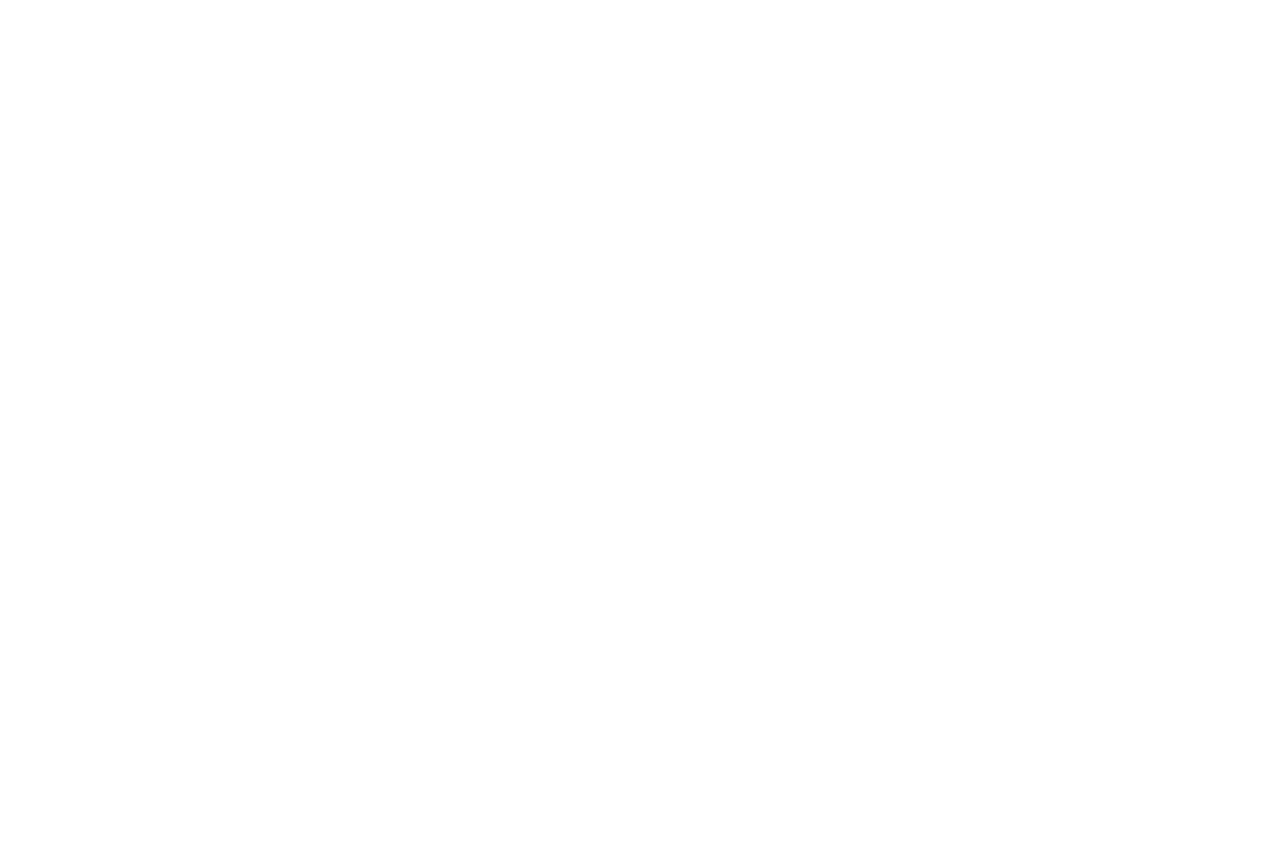 scroll, scrollTop: 0, scrollLeft: 0, axis: both 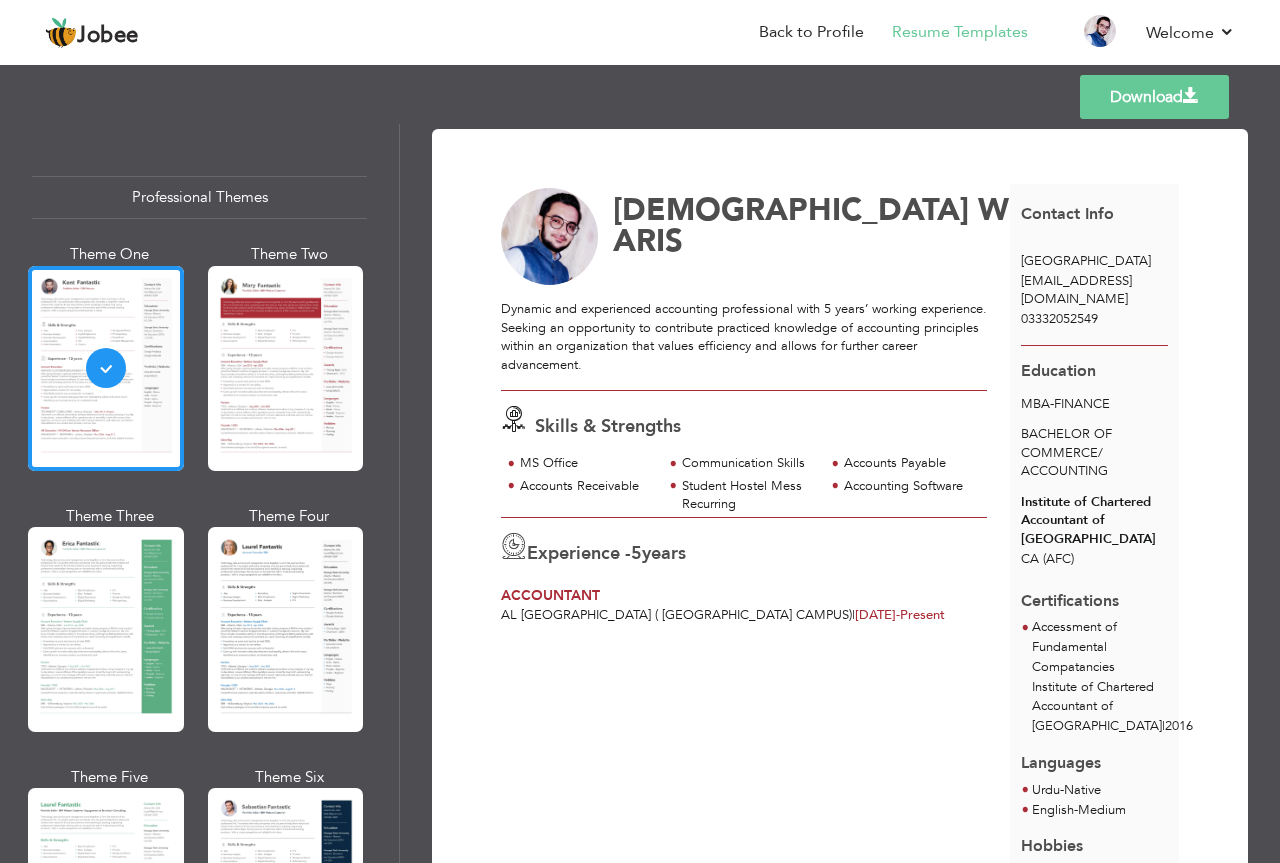 click on "Download" at bounding box center [1154, 97] 